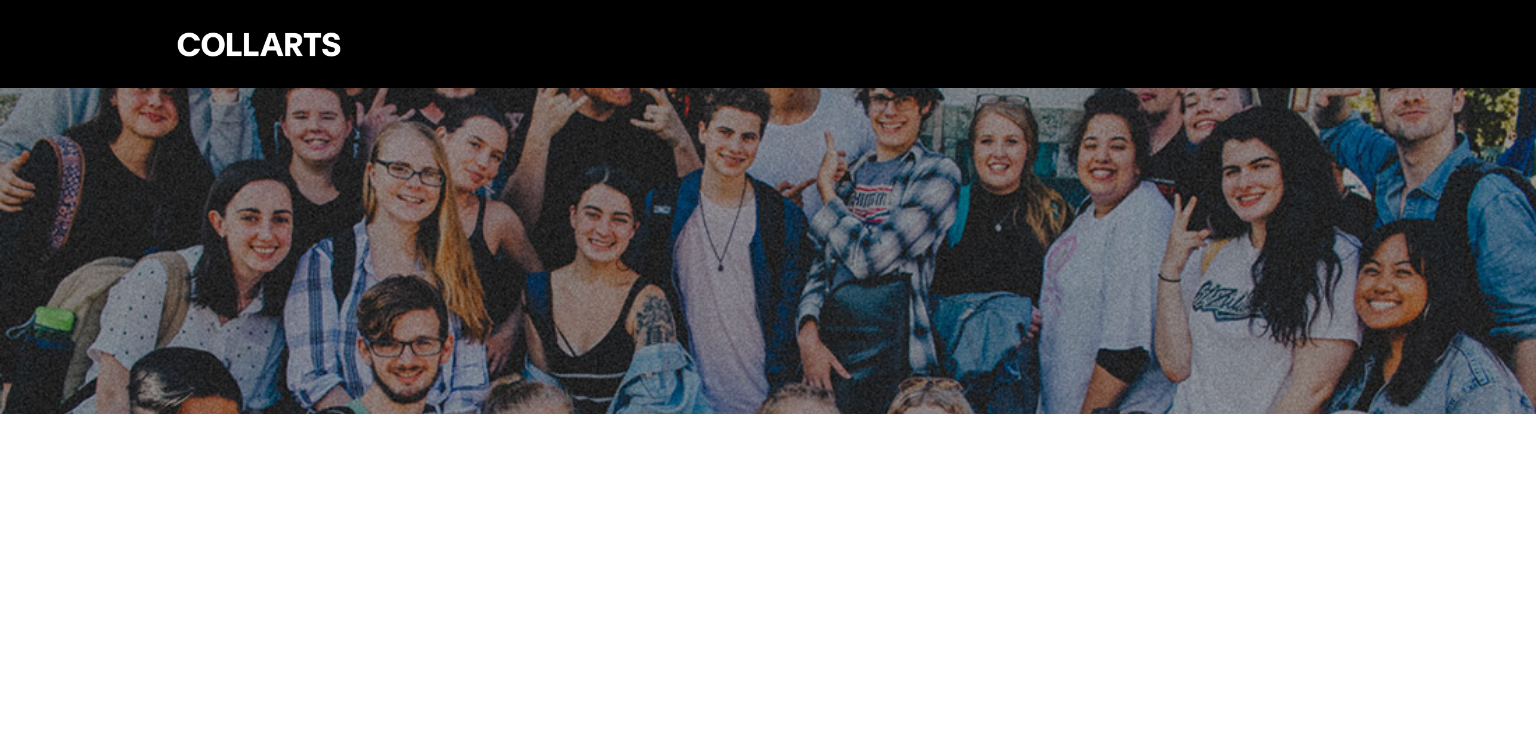 scroll, scrollTop: 0, scrollLeft: 0, axis: both 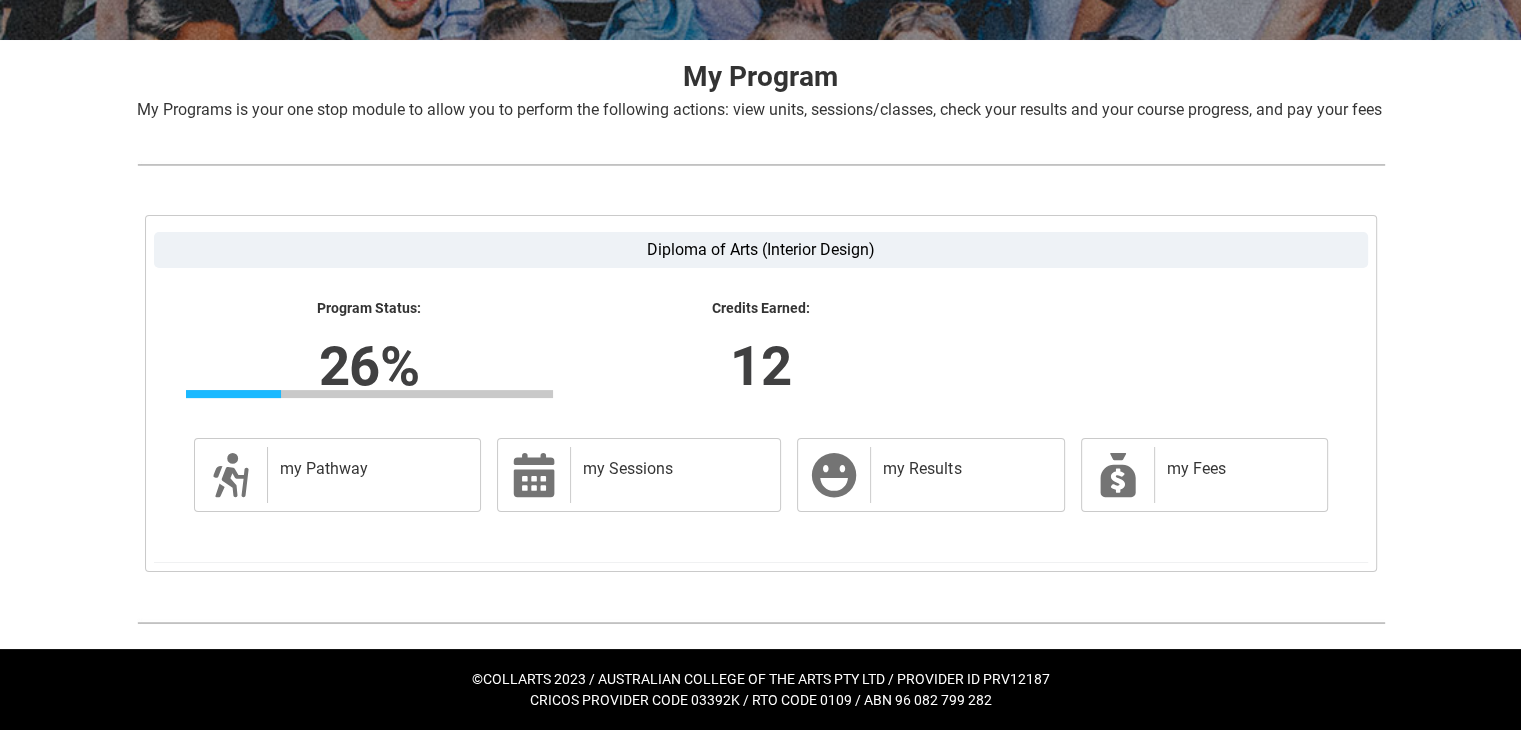 click on "Tabs
Skip to Main Content Collarts Education Community Home New Enrolment Application More 0 Notifications Profile Log Out My Program
My Programs is your one stop module to allow you to perform the following actions: view units, sessions/classes, check your results and your course progress, and pay your fees Diploma of Arts (Interior Design) Program Status: 26% Progress 26% Credits Earned: 12 my Pathway my Pathway my Sessions my Sessions my Results my Results my Fees my Fees
©COLLARTS 2023 / AUSTRALIAN COLLEGE OF THE ARTS PTY LTD / PROVIDER ID PRV12187
CRICOS PROVIDER CODE 03392K / RTO CODE 0109 / ABN 96 082 799 282" at bounding box center [760, 185] 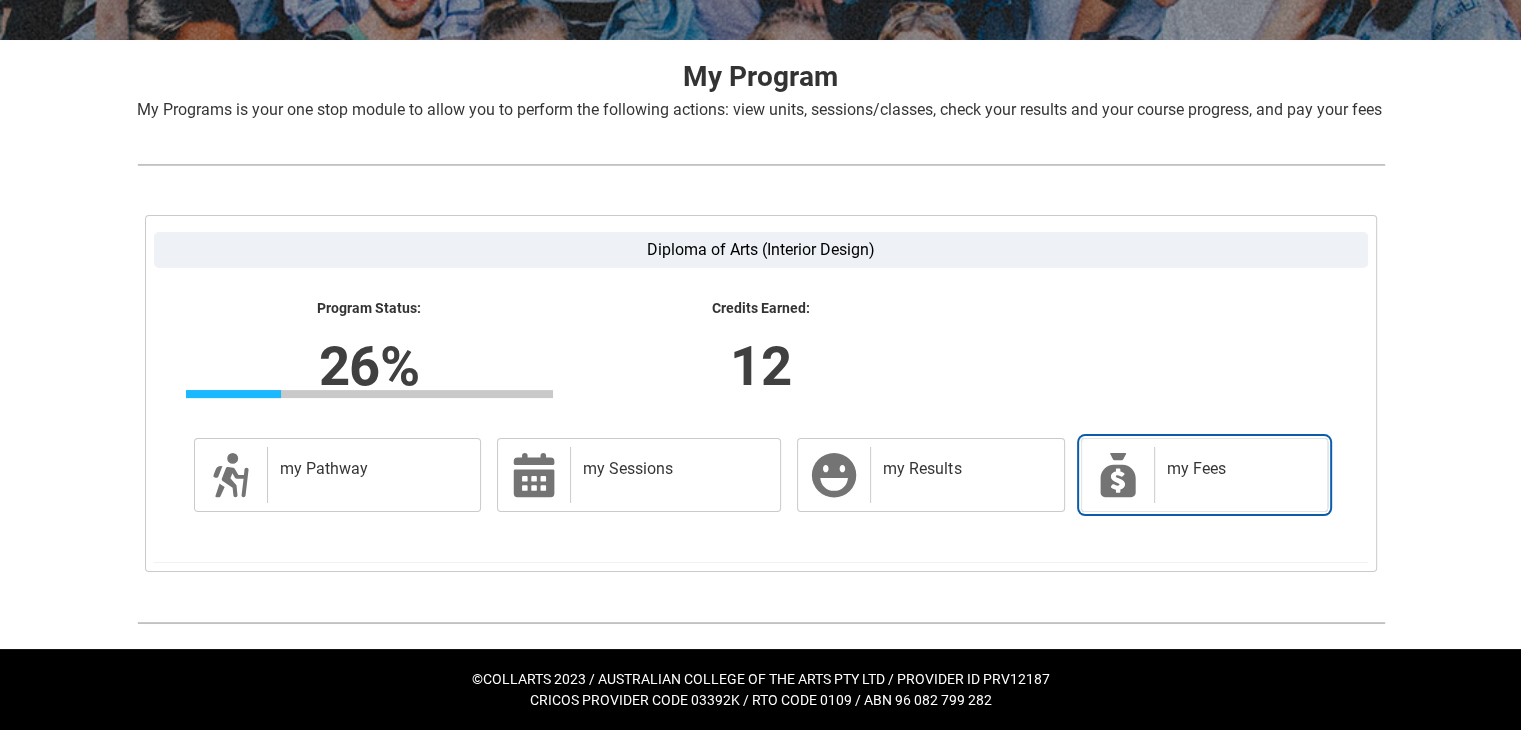 click on "my Fees" at bounding box center (1237, 469) 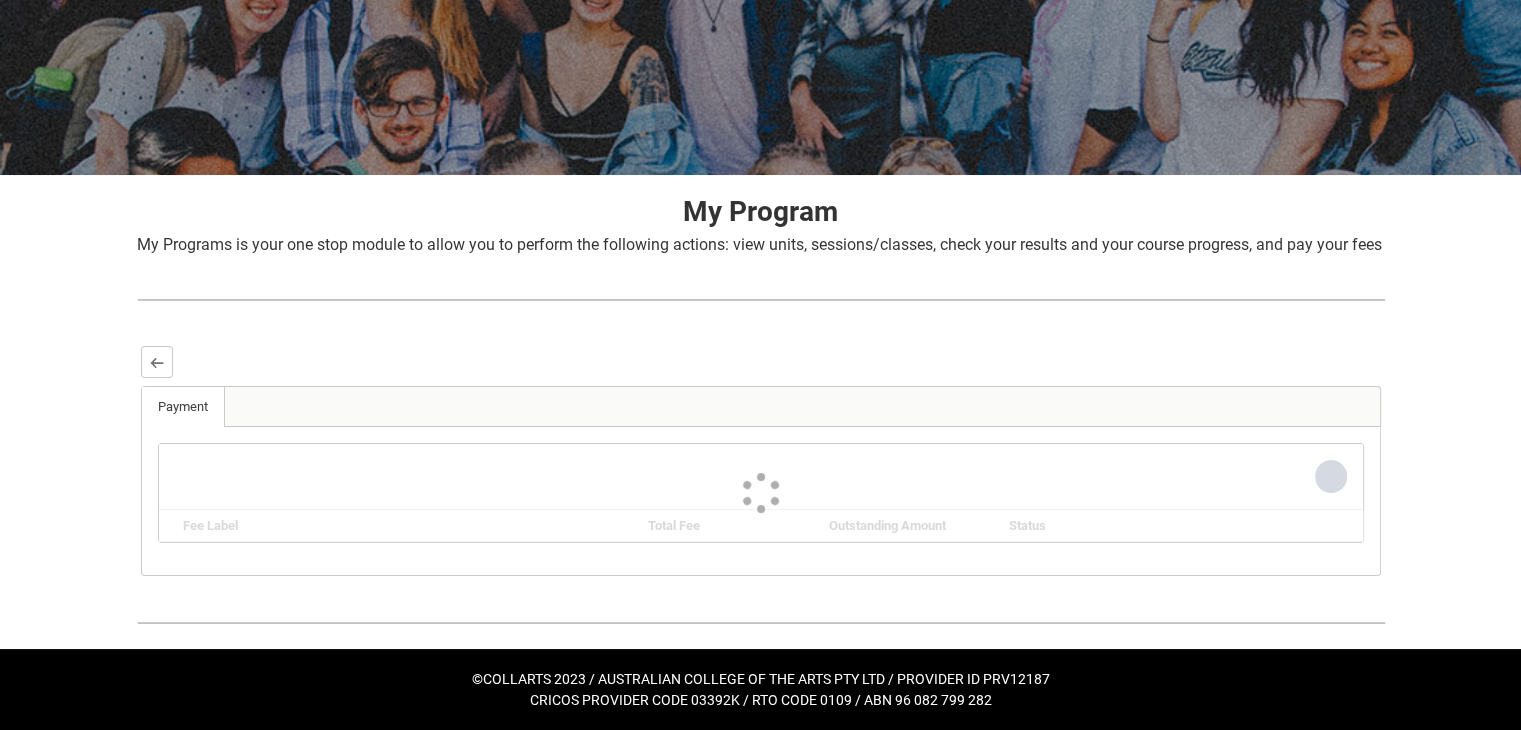 scroll, scrollTop: 100, scrollLeft: 0, axis: vertical 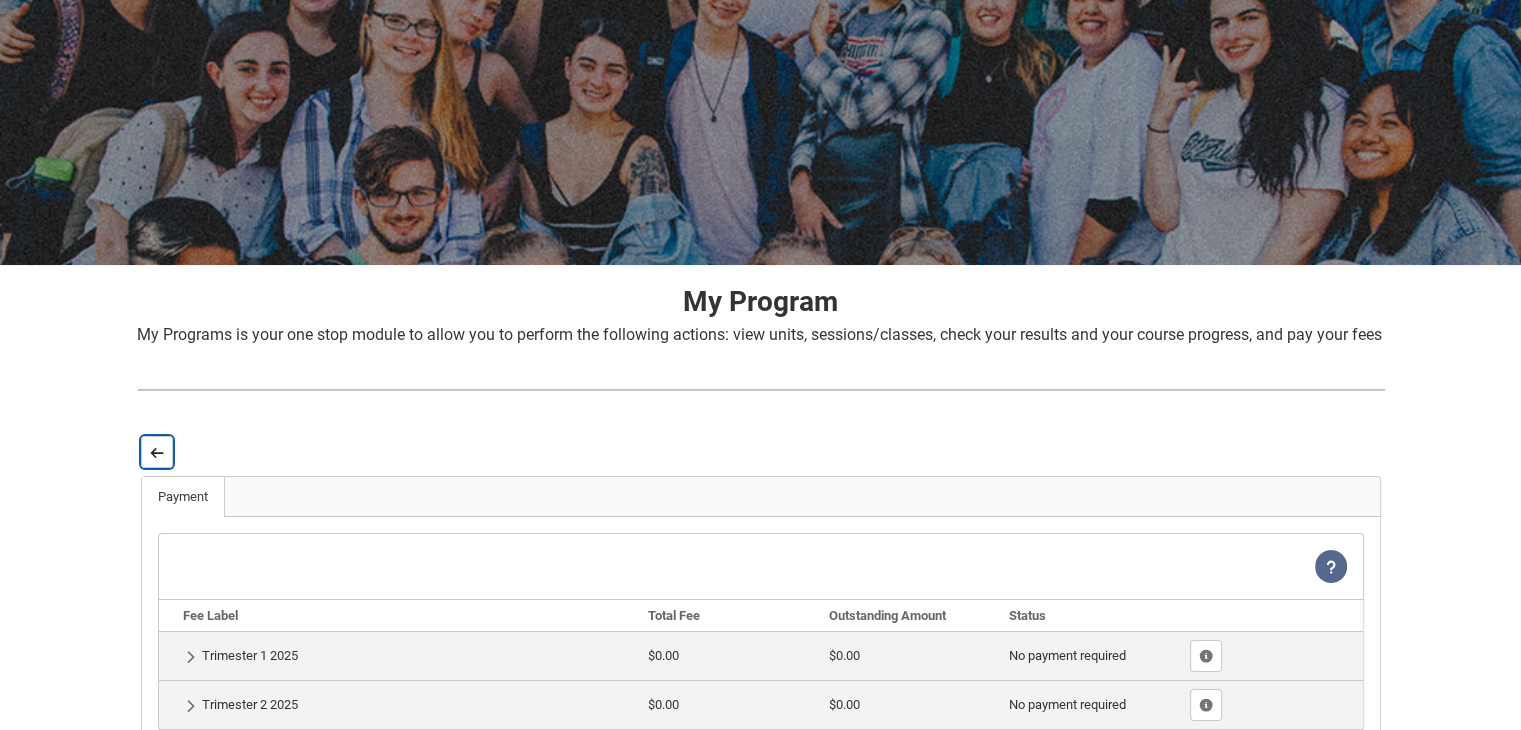 click at bounding box center [157, 452] 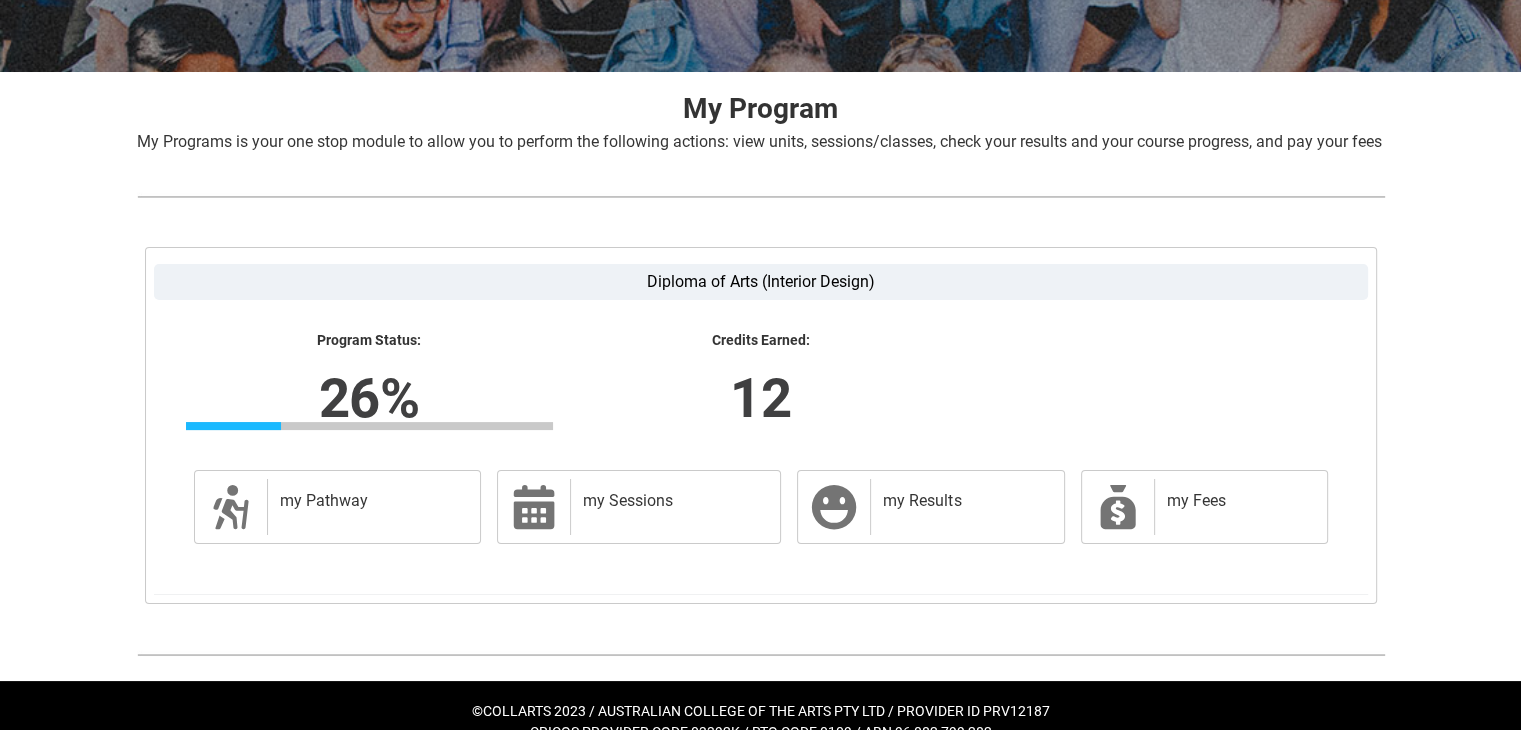 scroll, scrollTop: 383, scrollLeft: 0, axis: vertical 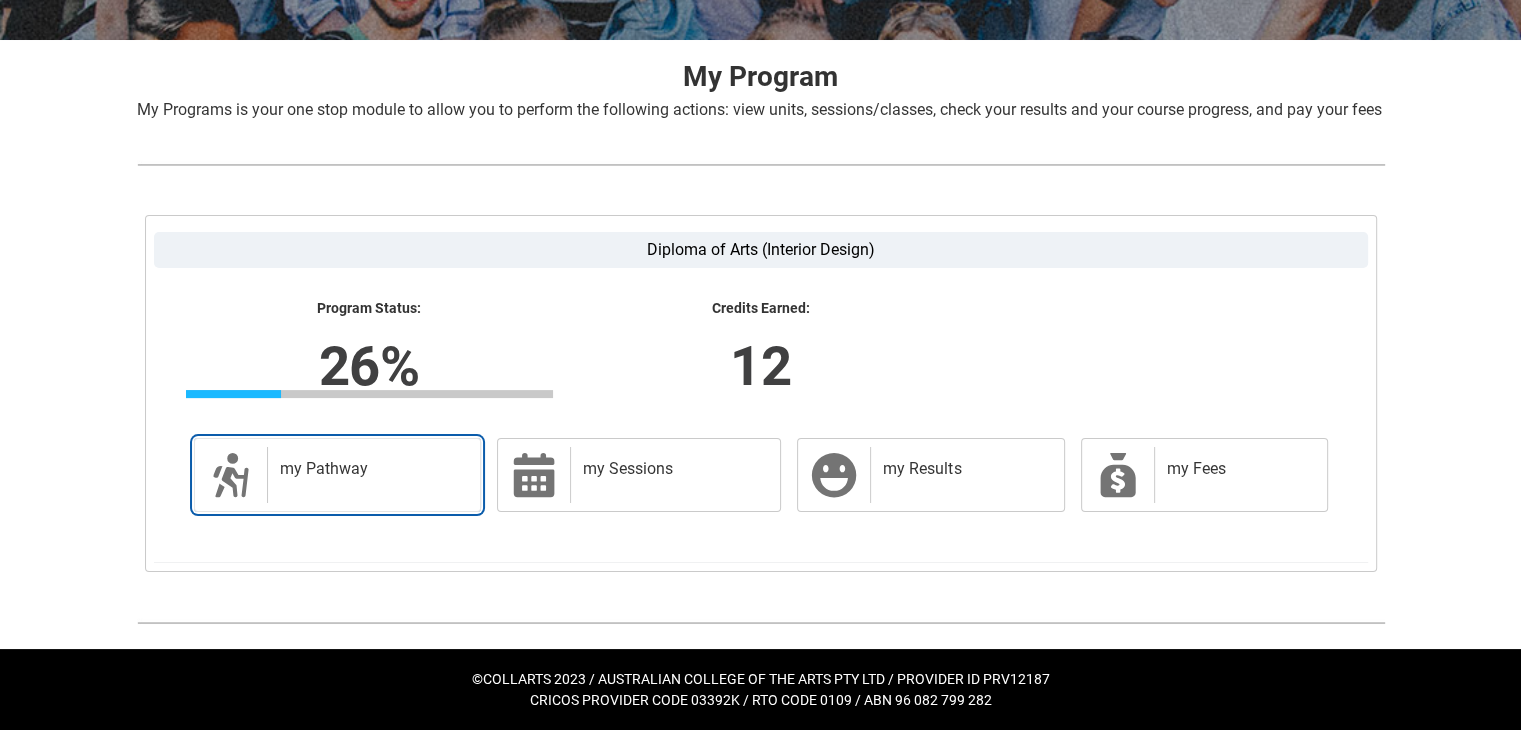 click on "my Pathway" at bounding box center [370, 475] 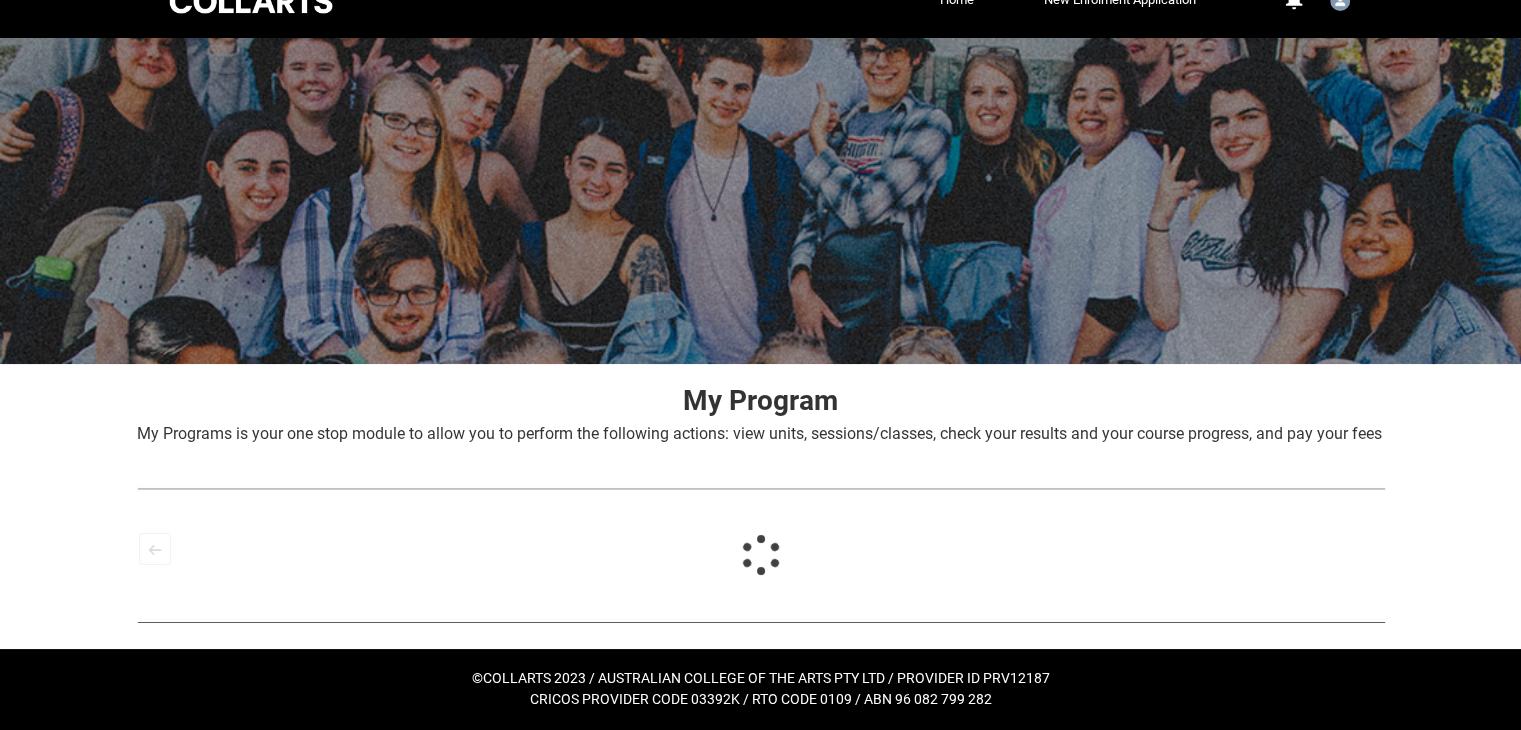 scroll, scrollTop: 60, scrollLeft: 0, axis: vertical 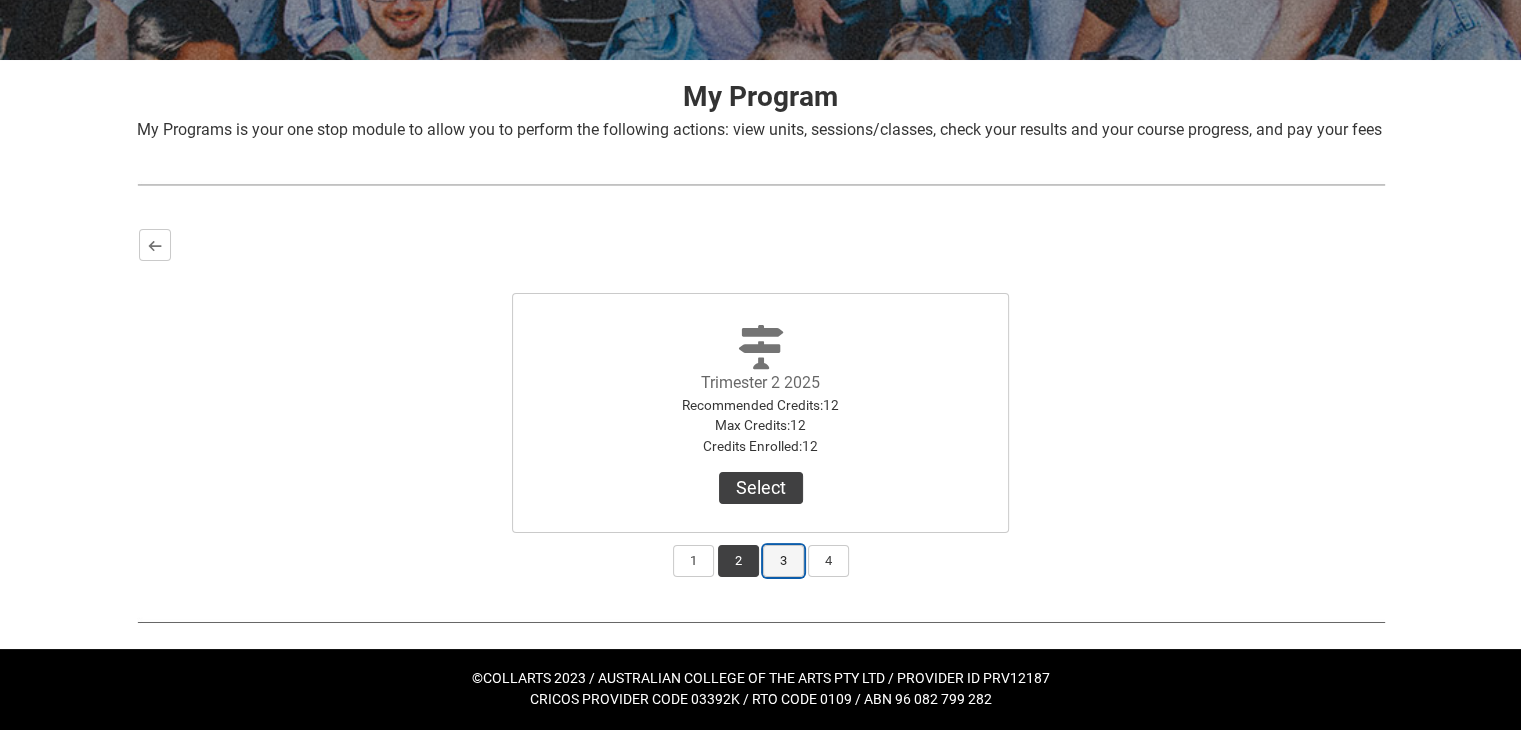 click on "3" at bounding box center (783, 561) 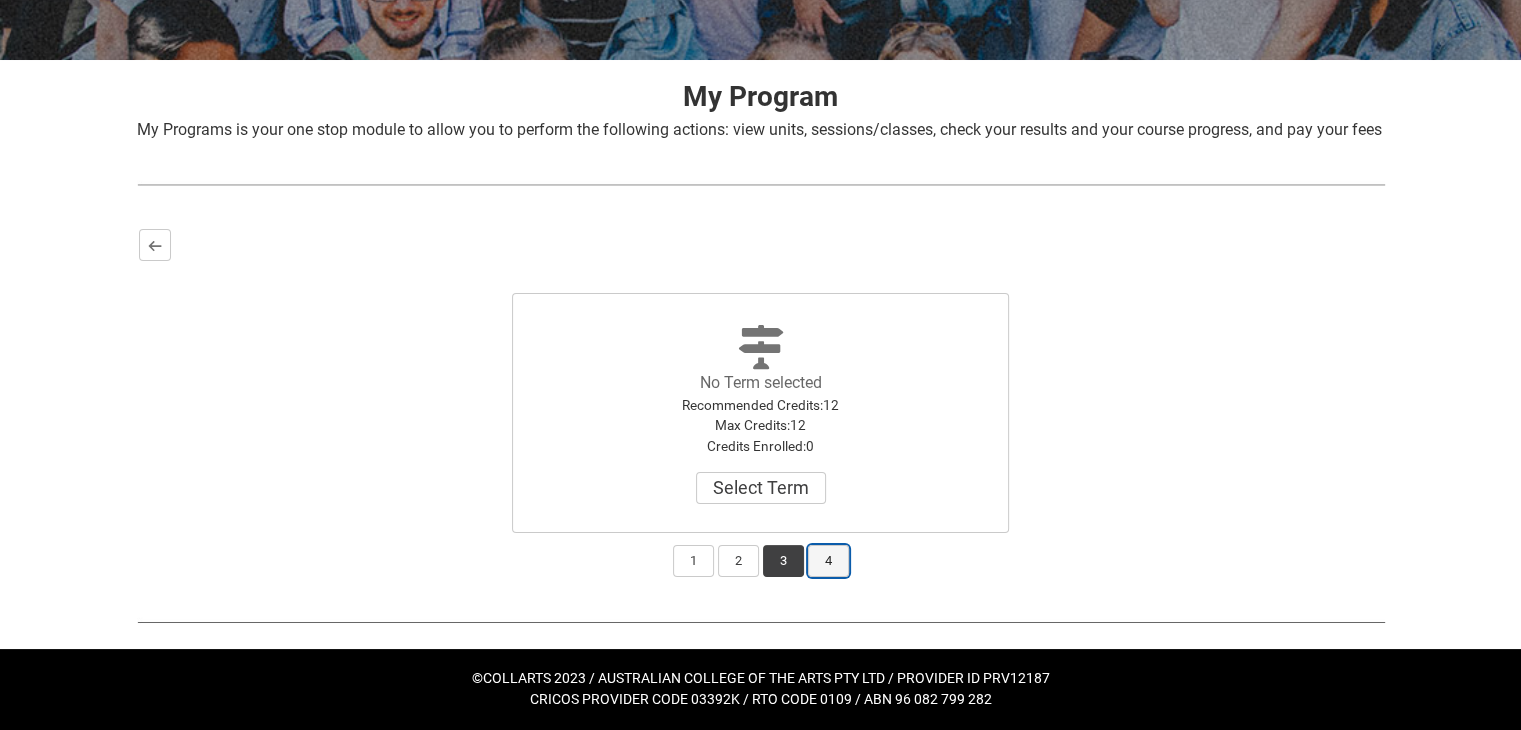 click on "4" at bounding box center [828, 561] 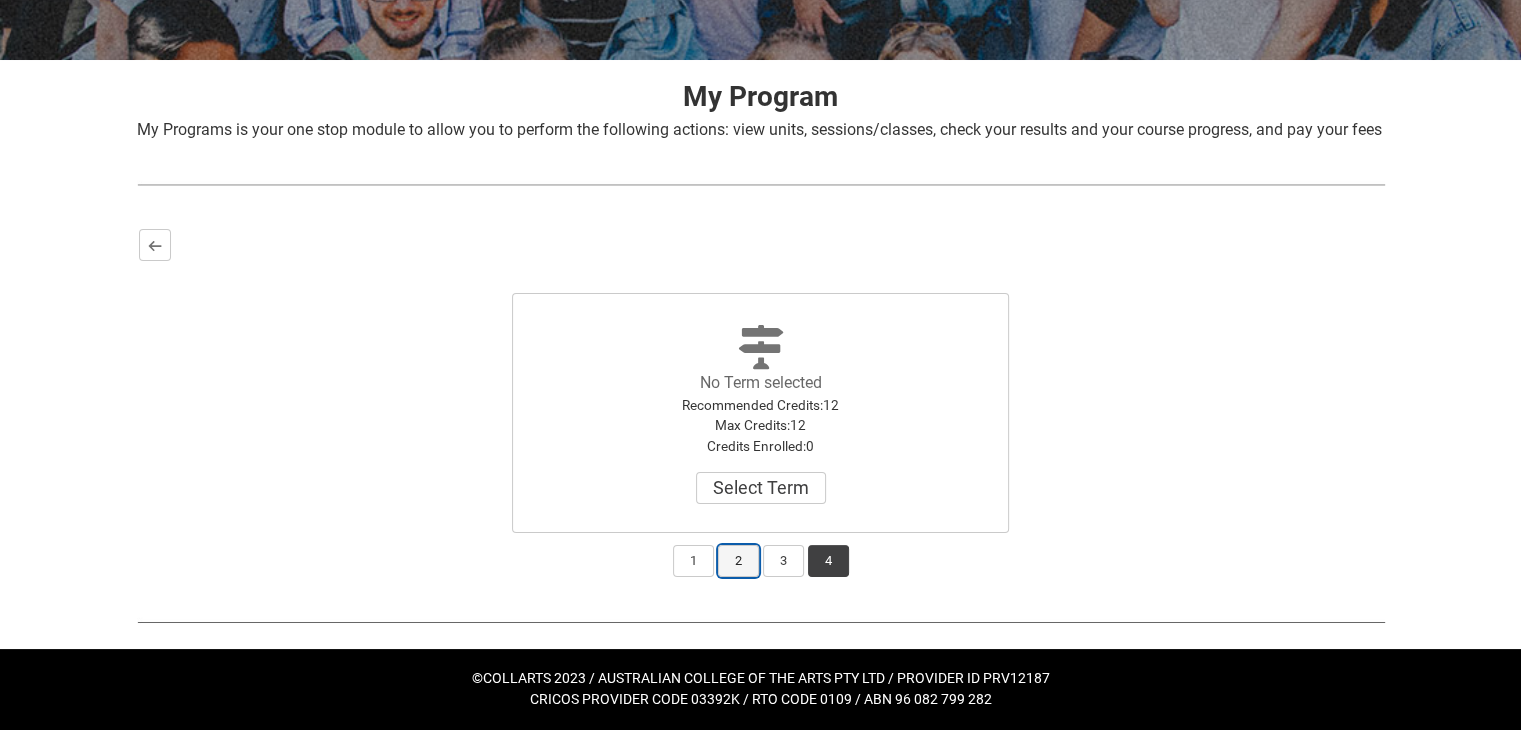 click on "2" at bounding box center [738, 561] 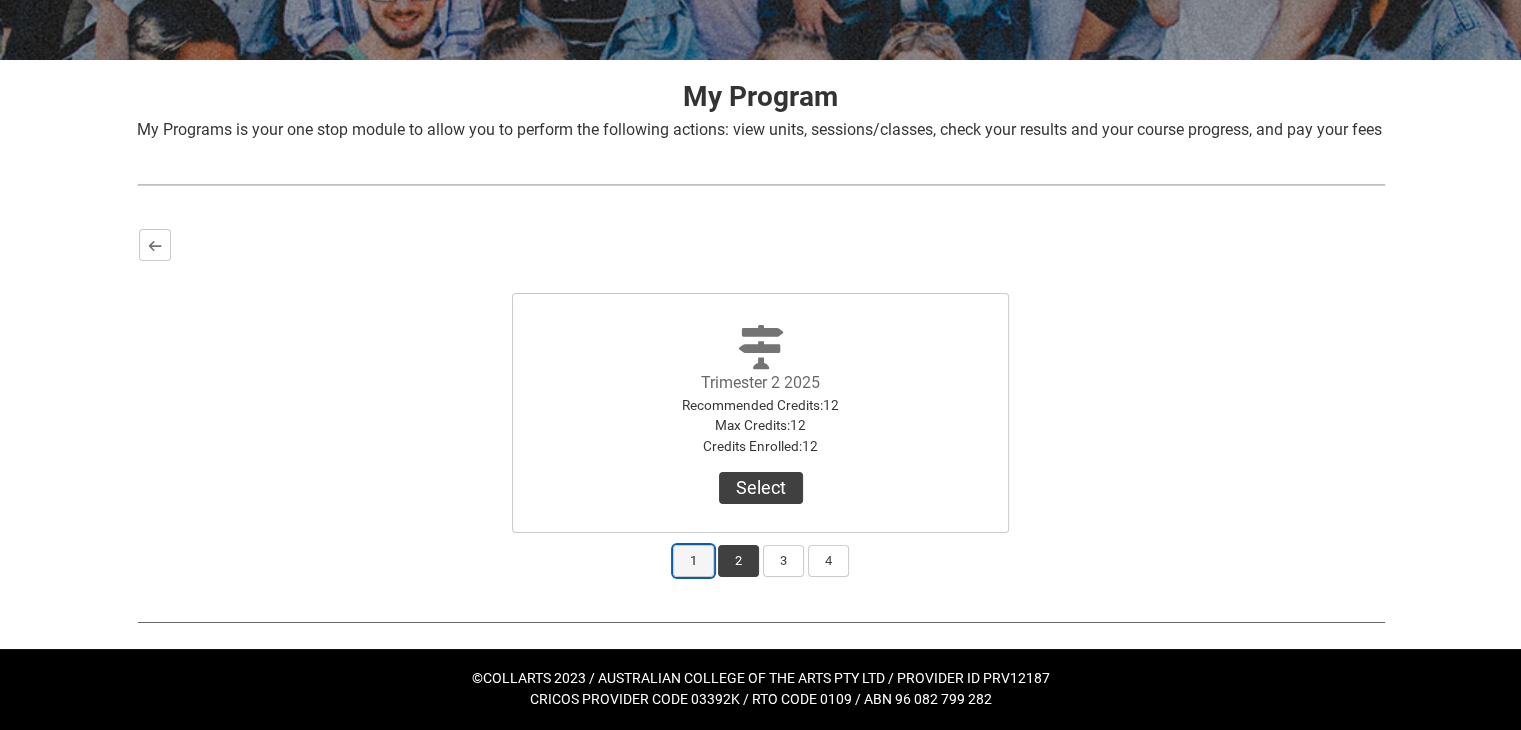 click on "1" at bounding box center (693, 561) 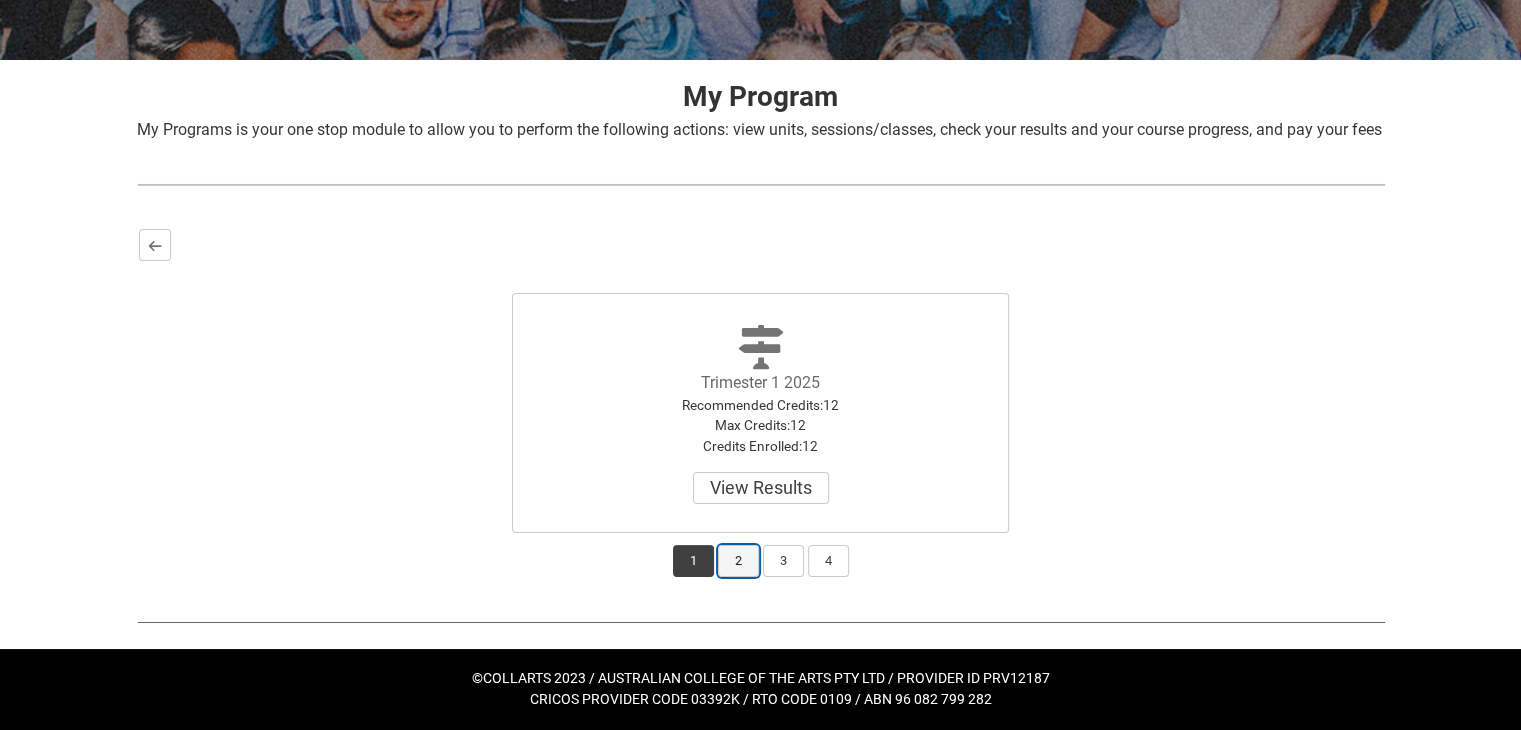 click on "2" at bounding box center (738, 561) 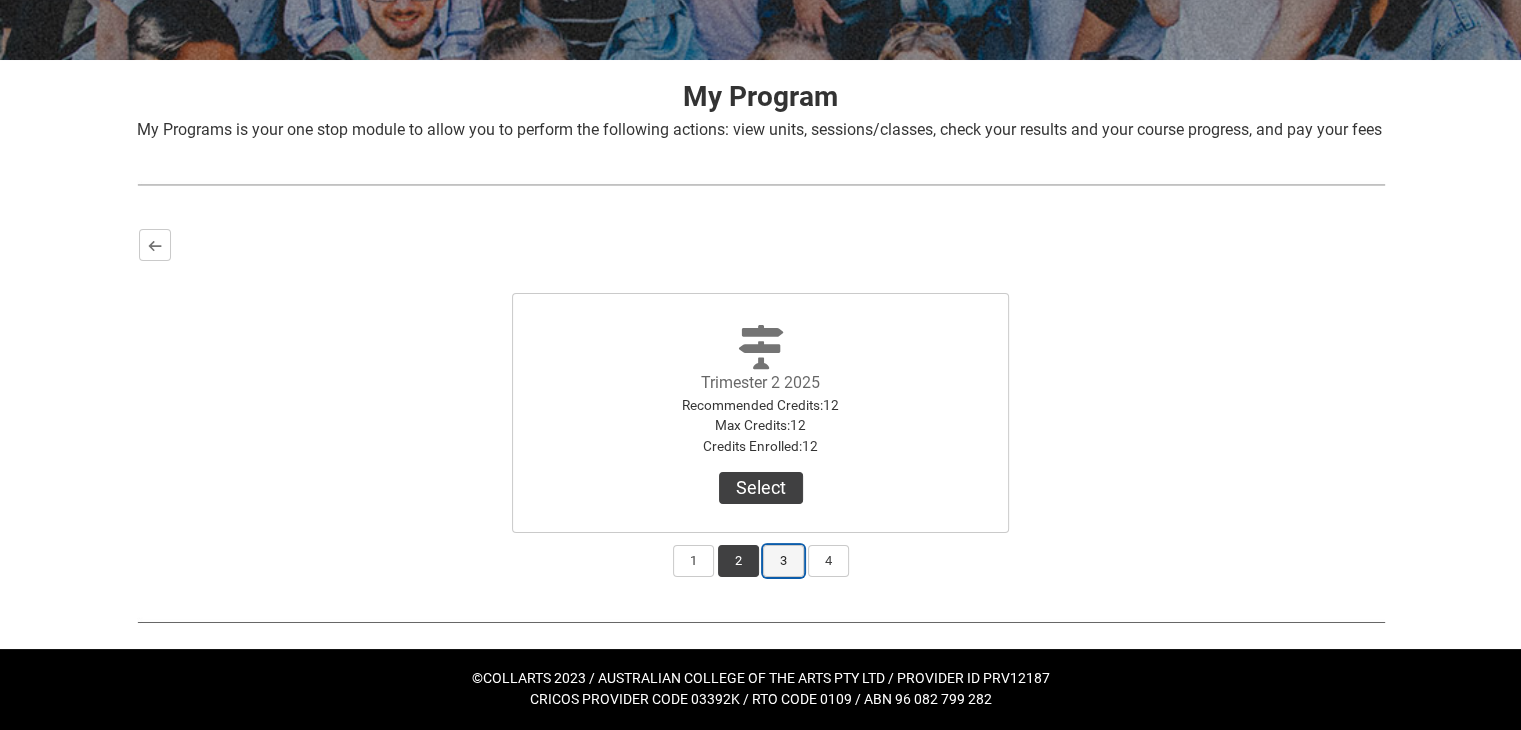 click on "3" at bounding box center [783, 561] 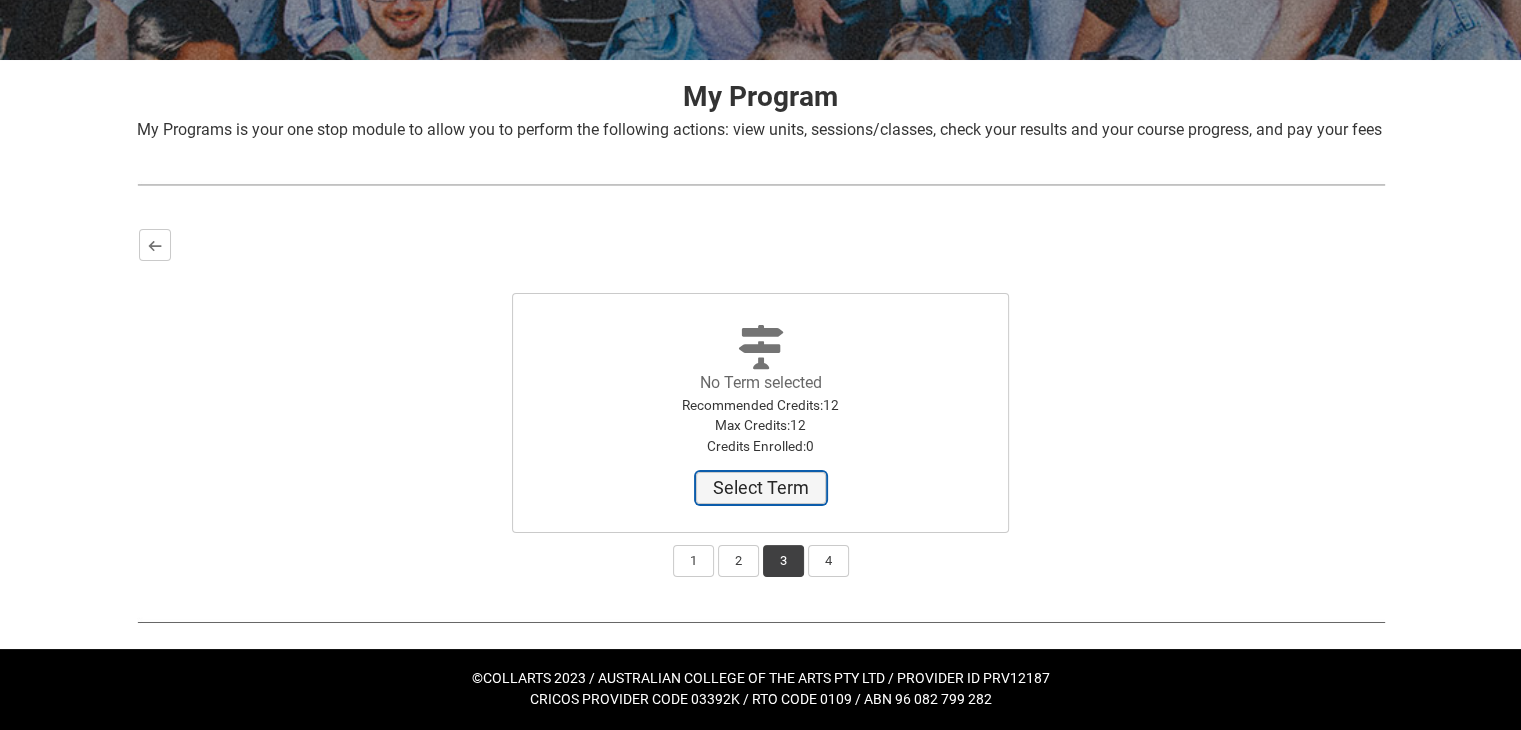 click on "Select Term" at bounding box center (761, 488) 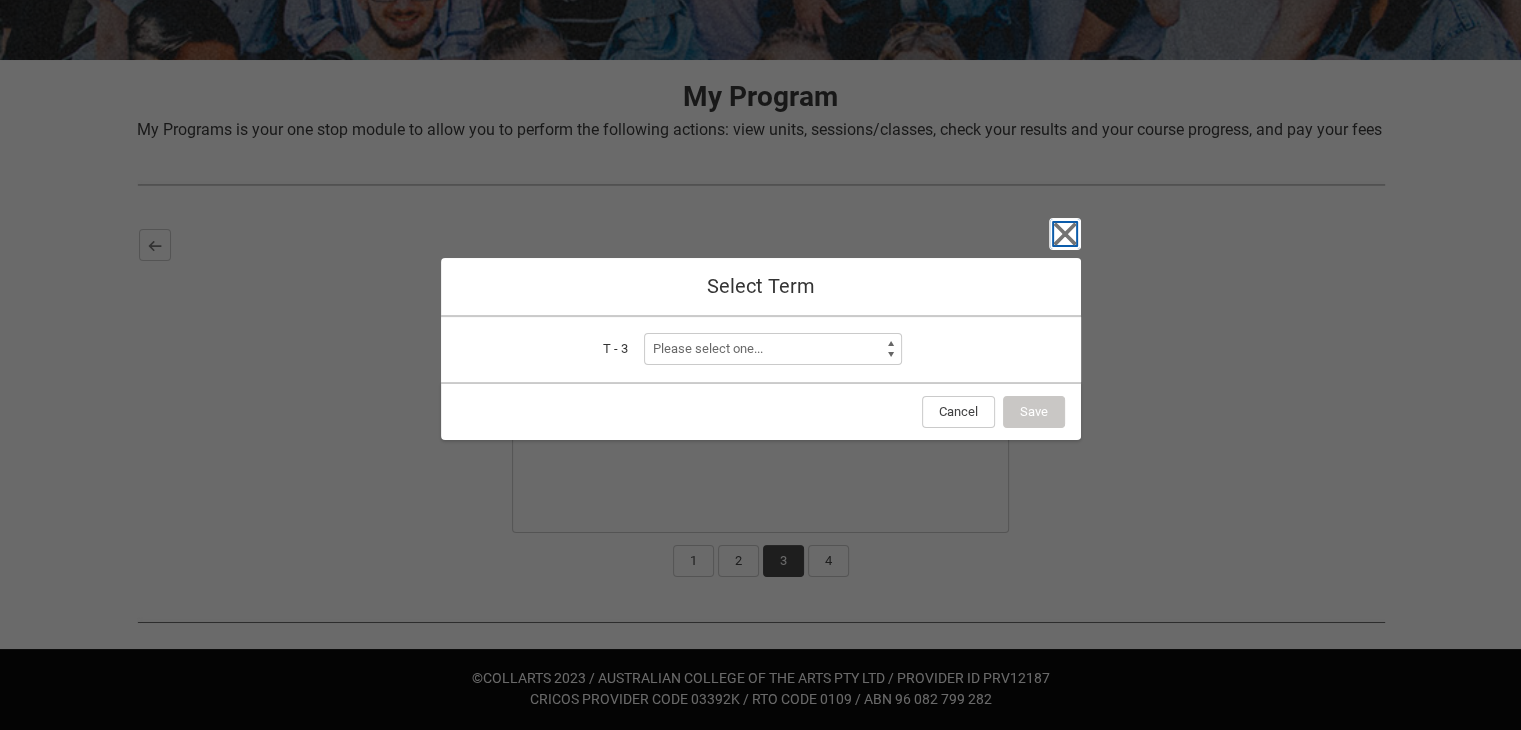 click 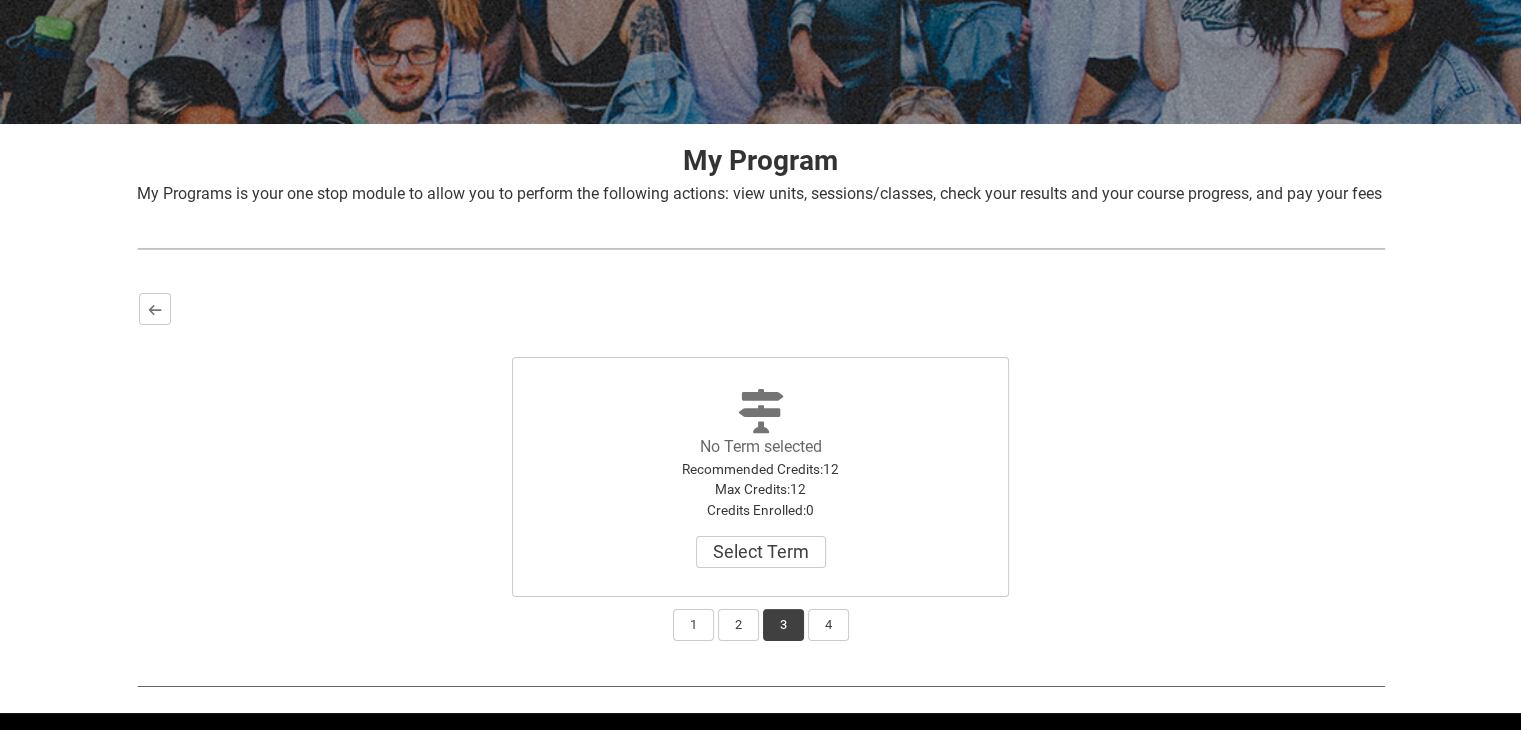 scroll, scrollTop: 289, scrollLeft: 0, axis: vertical 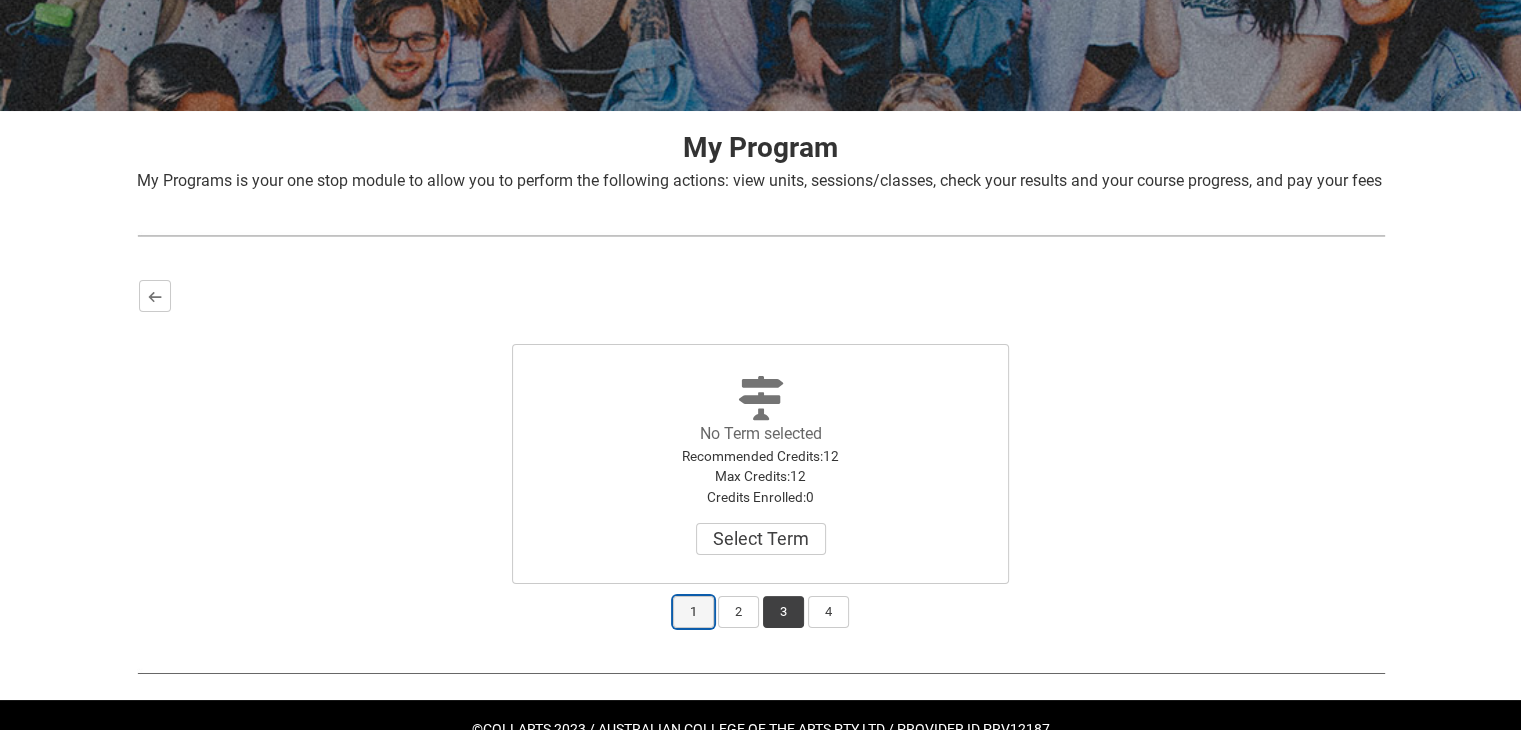 click on "1" at bounding box center [693, 612] 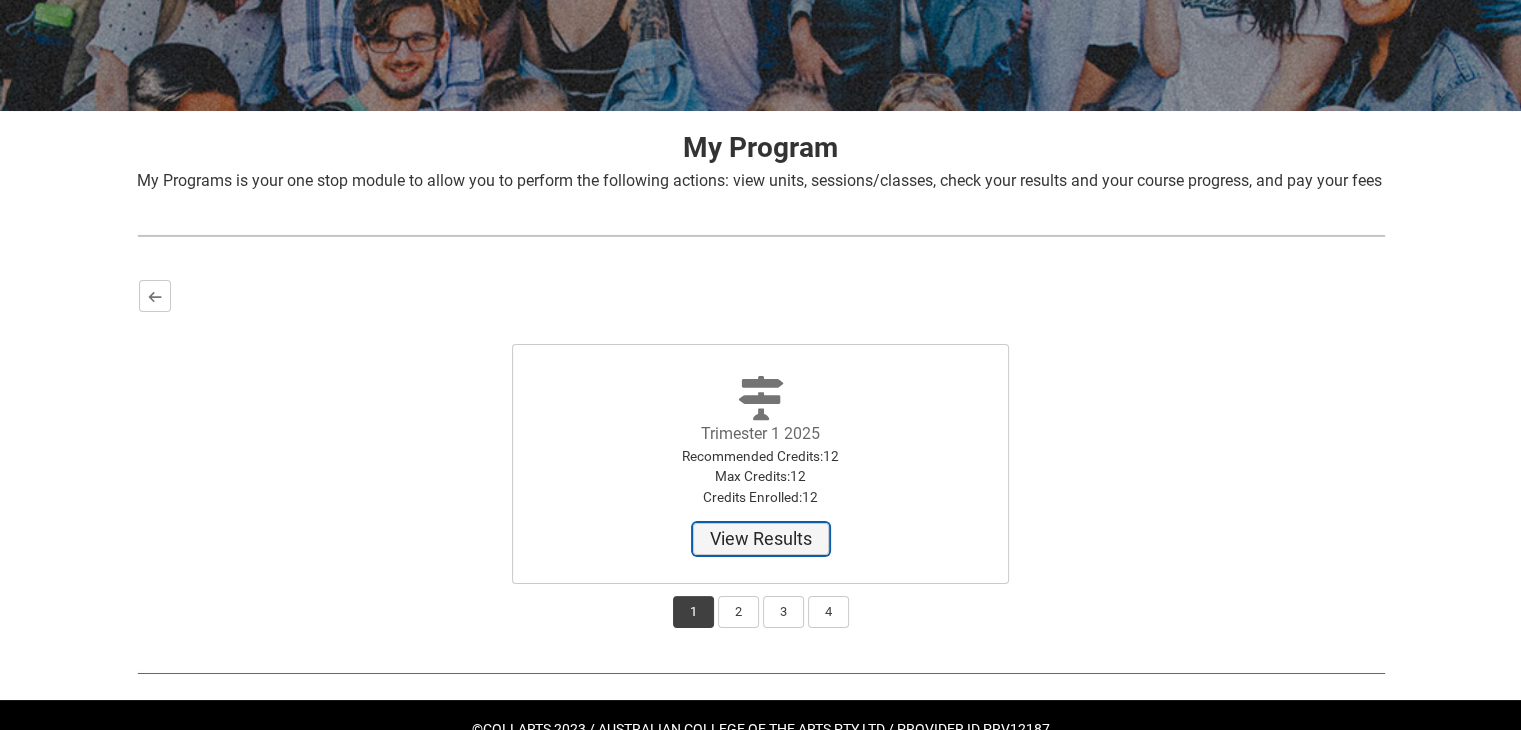 click on "View Results" at bounding box center (761, 539) 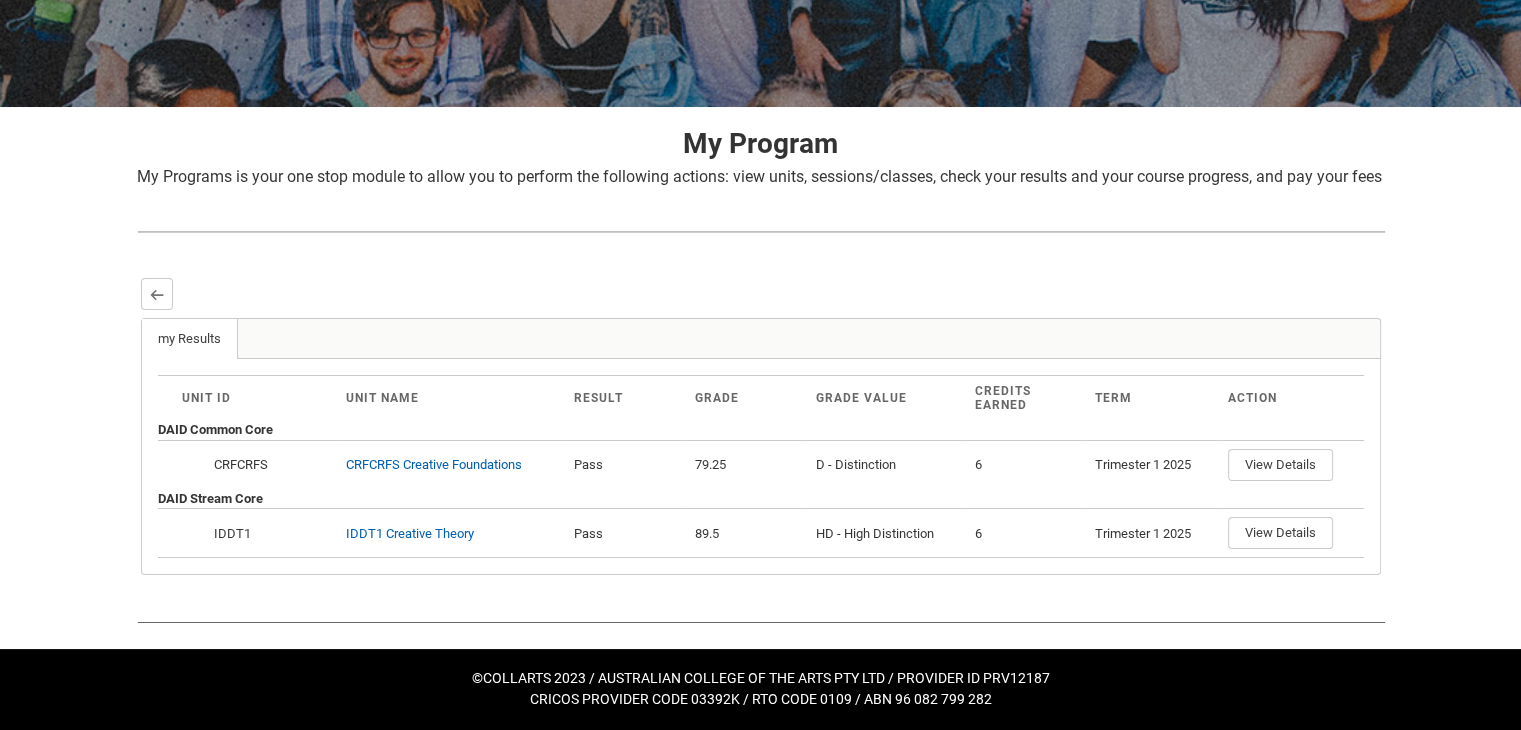 scroll, scrollTop: 315, scrollLeft: 0, axis: vertical 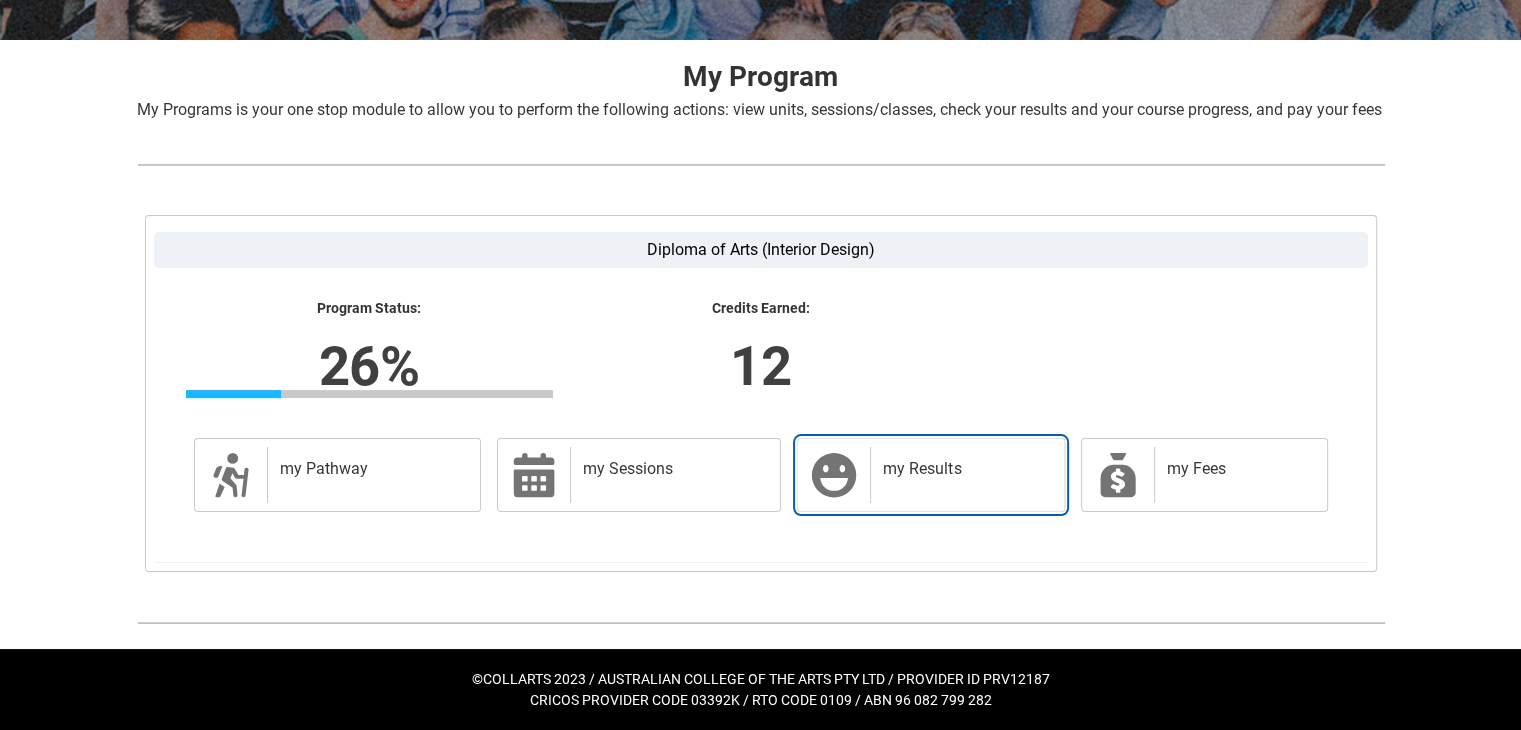 click on "my Results" at bounding box center (963, 469) 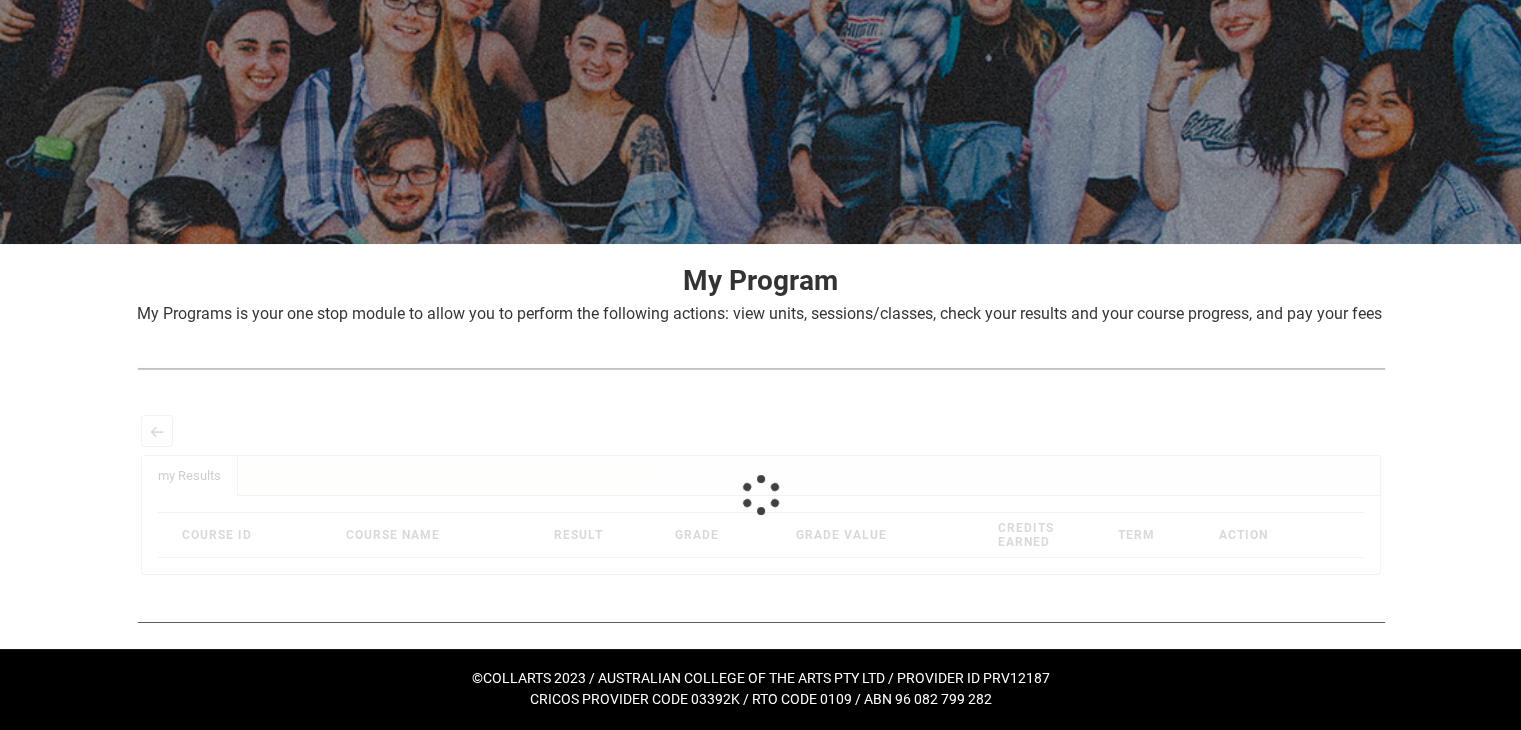 scroll, scrollTop: 179, scrollLeft: 0, axis: vertical 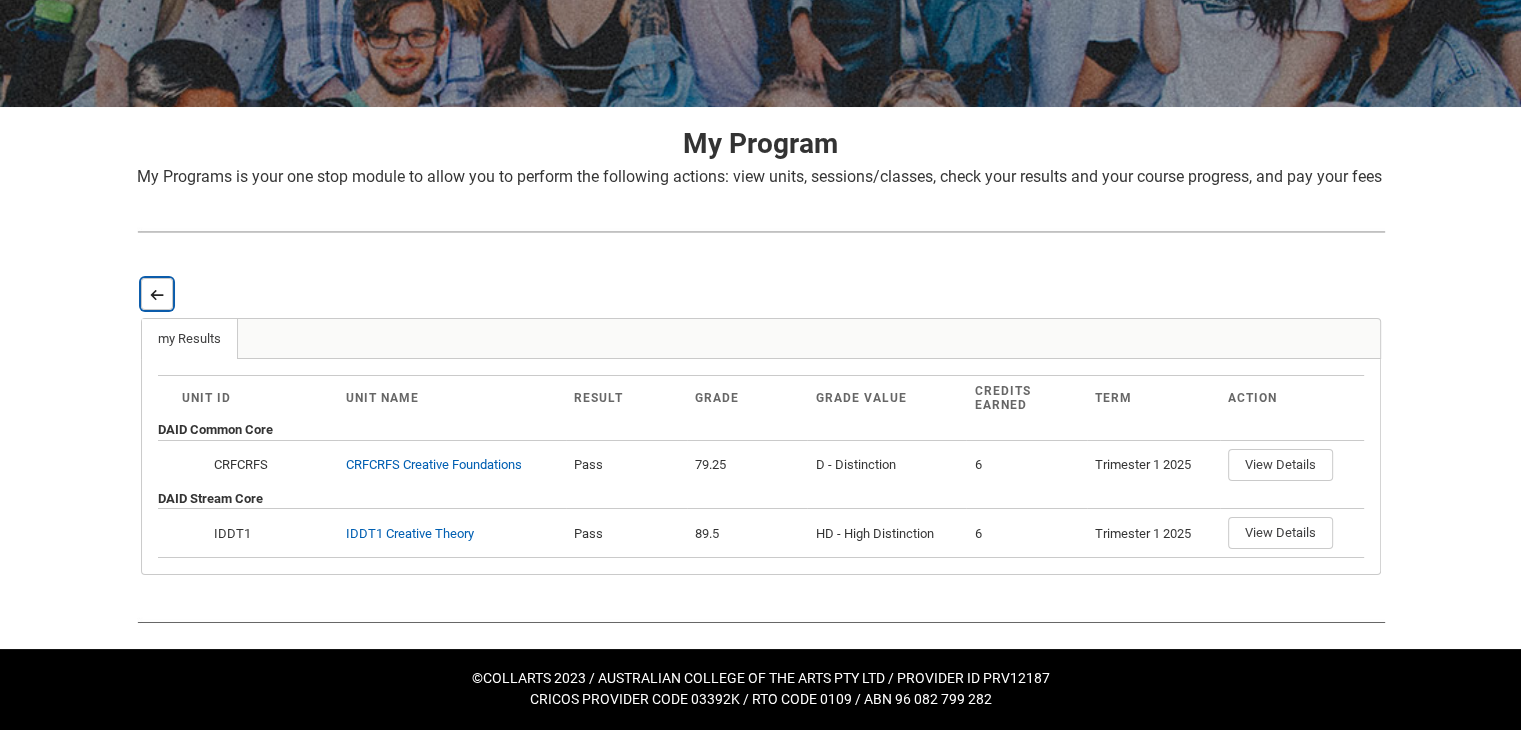 click at bounding box center [157, 294] 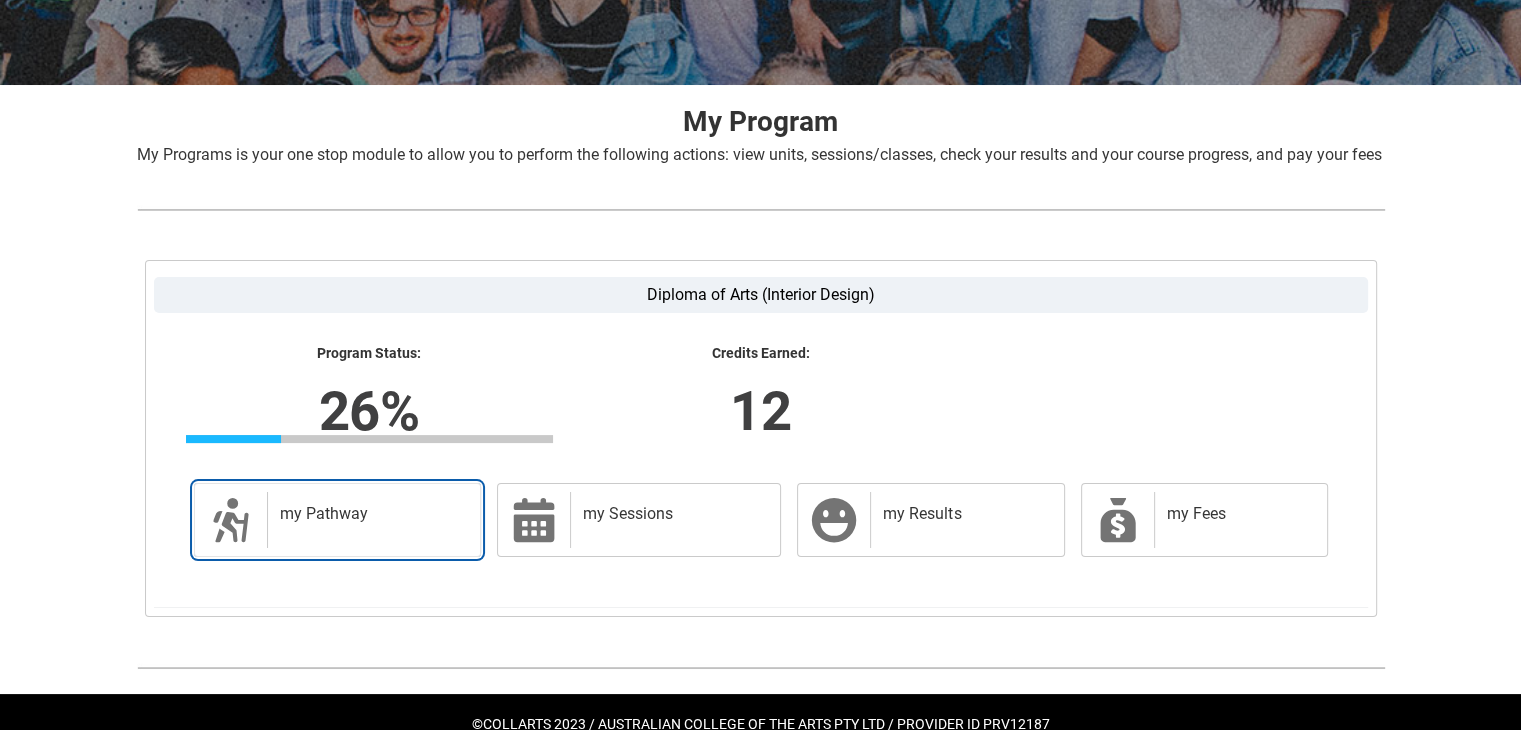 click on "my Pathway my Pathway" at bounding box center [338, 520] 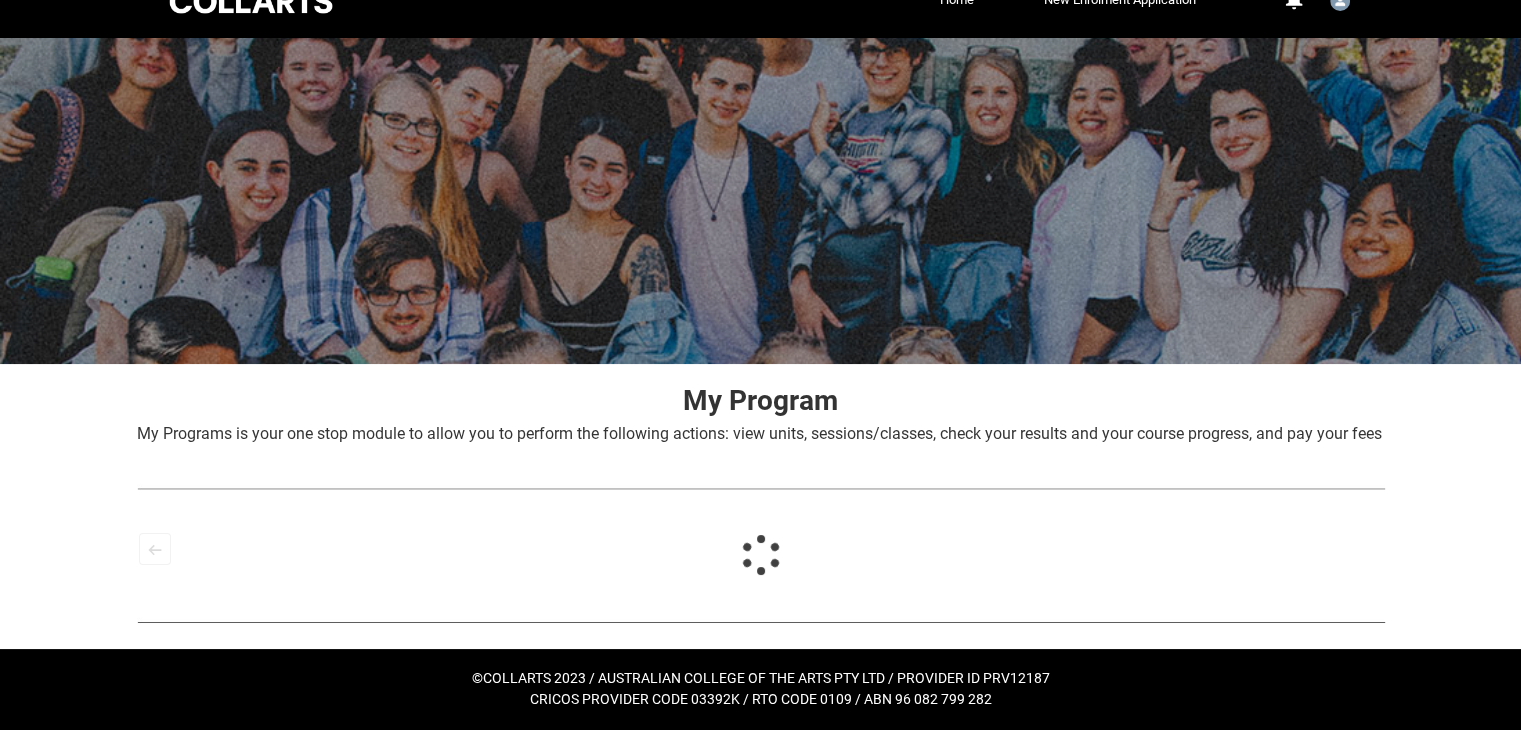 scroll, scrollTop: 60, scrollLeft: 0, axis: vertical 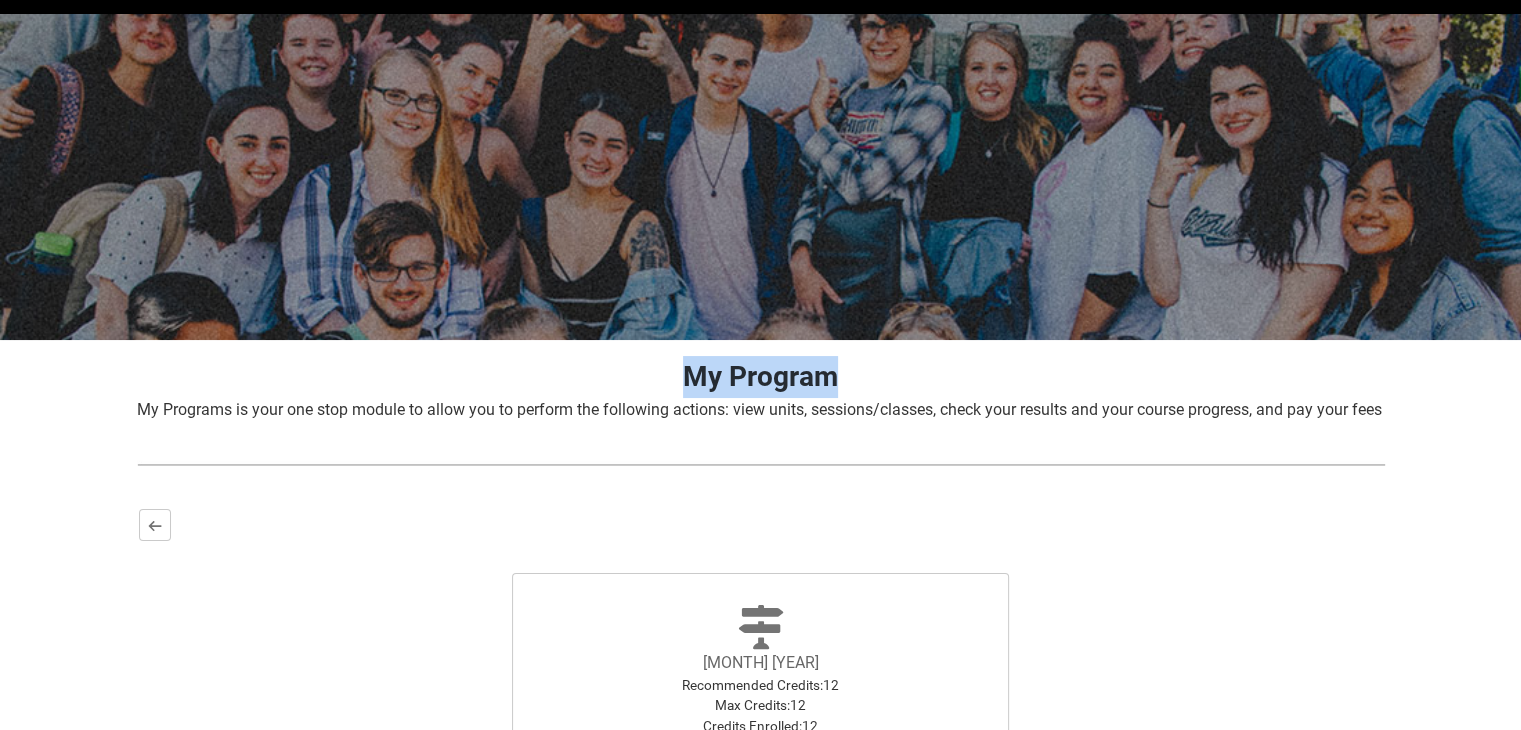 drag, startPoint x: 1521, startPoint y: 201, endPoint x: 1479, endPoint y: 381, distance: 184.83507 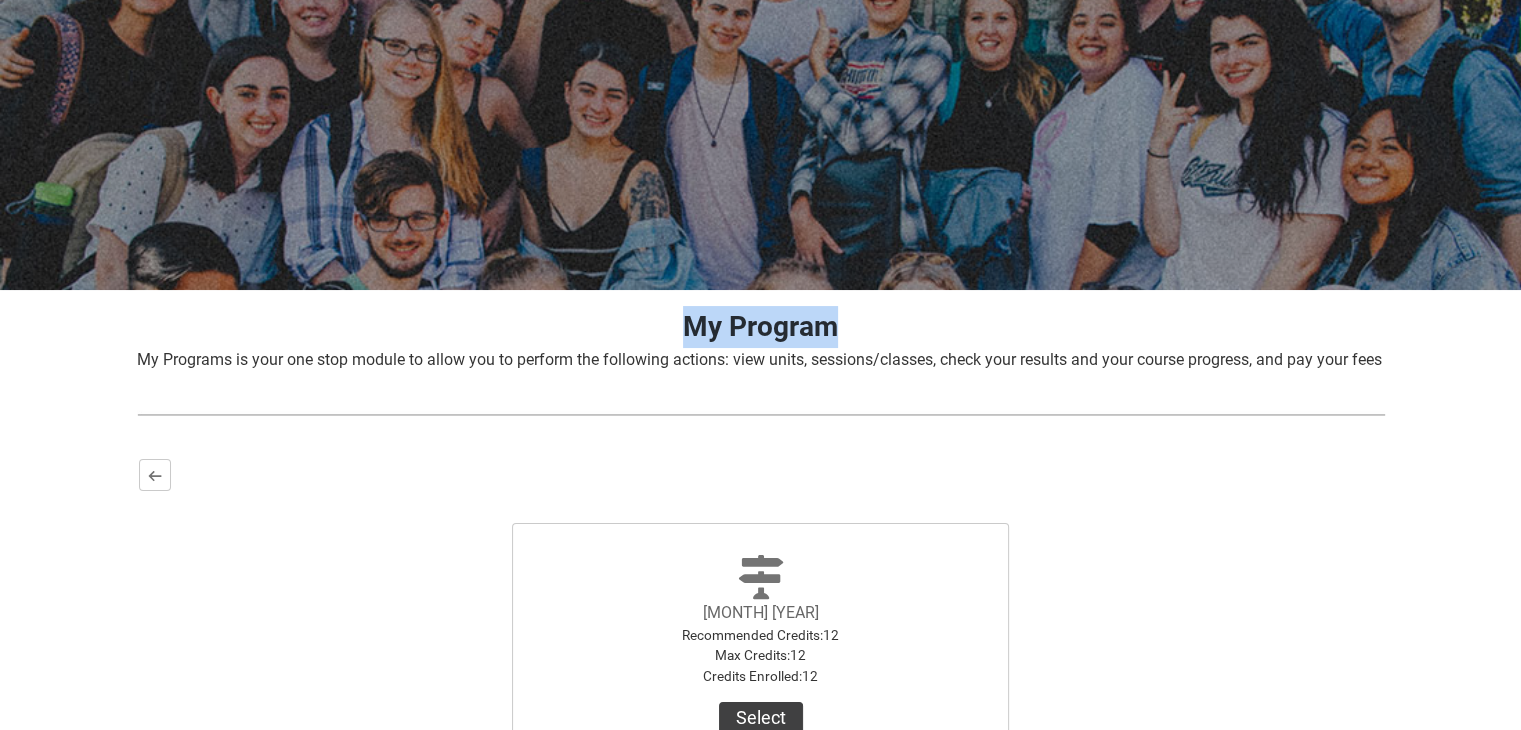 scroll, scrollTop: 87, scrollLeft: 0, axis: vertical 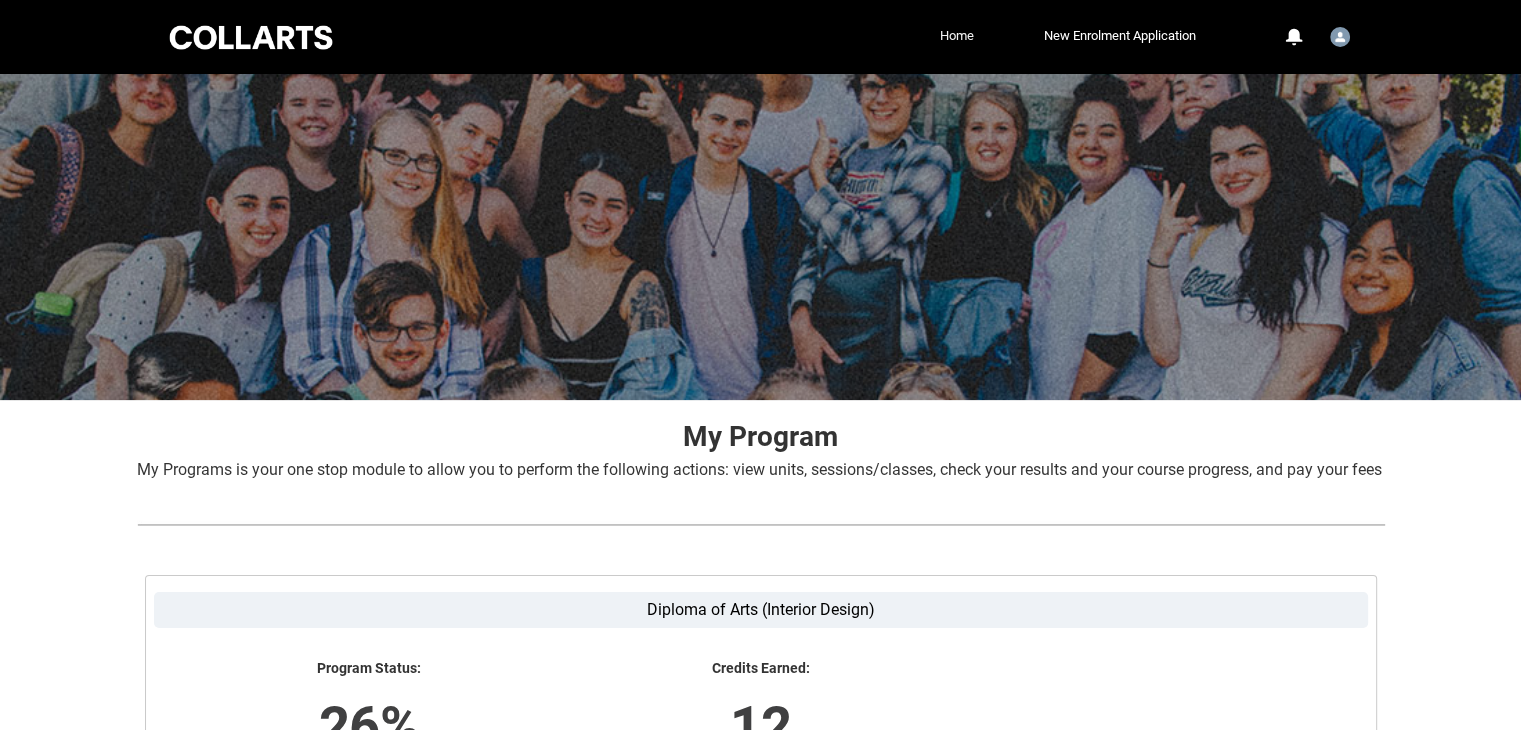 click on "Home" at bounding box center (957, 36) 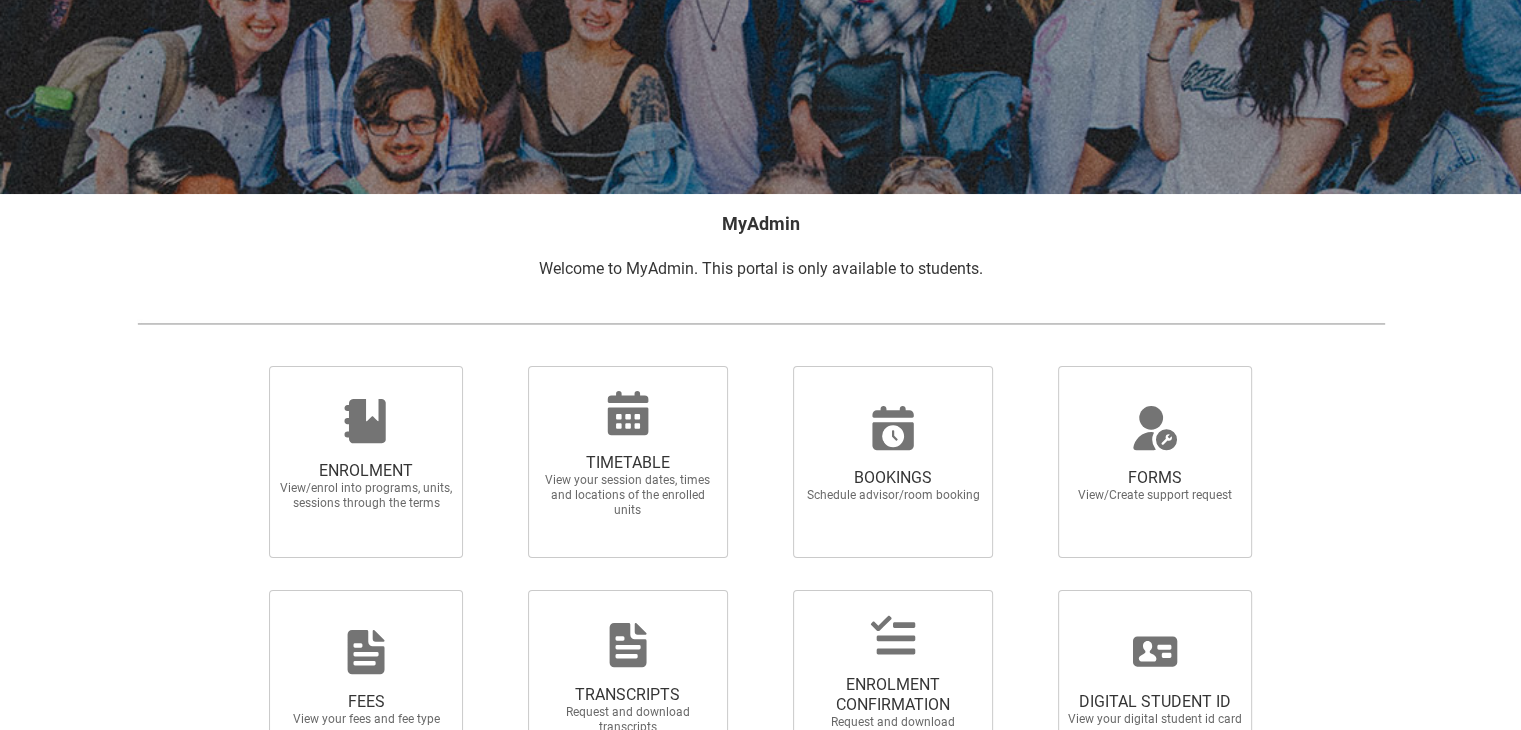 scroll, scrollTop: 355, scrollLeft: 0, axis: vertical 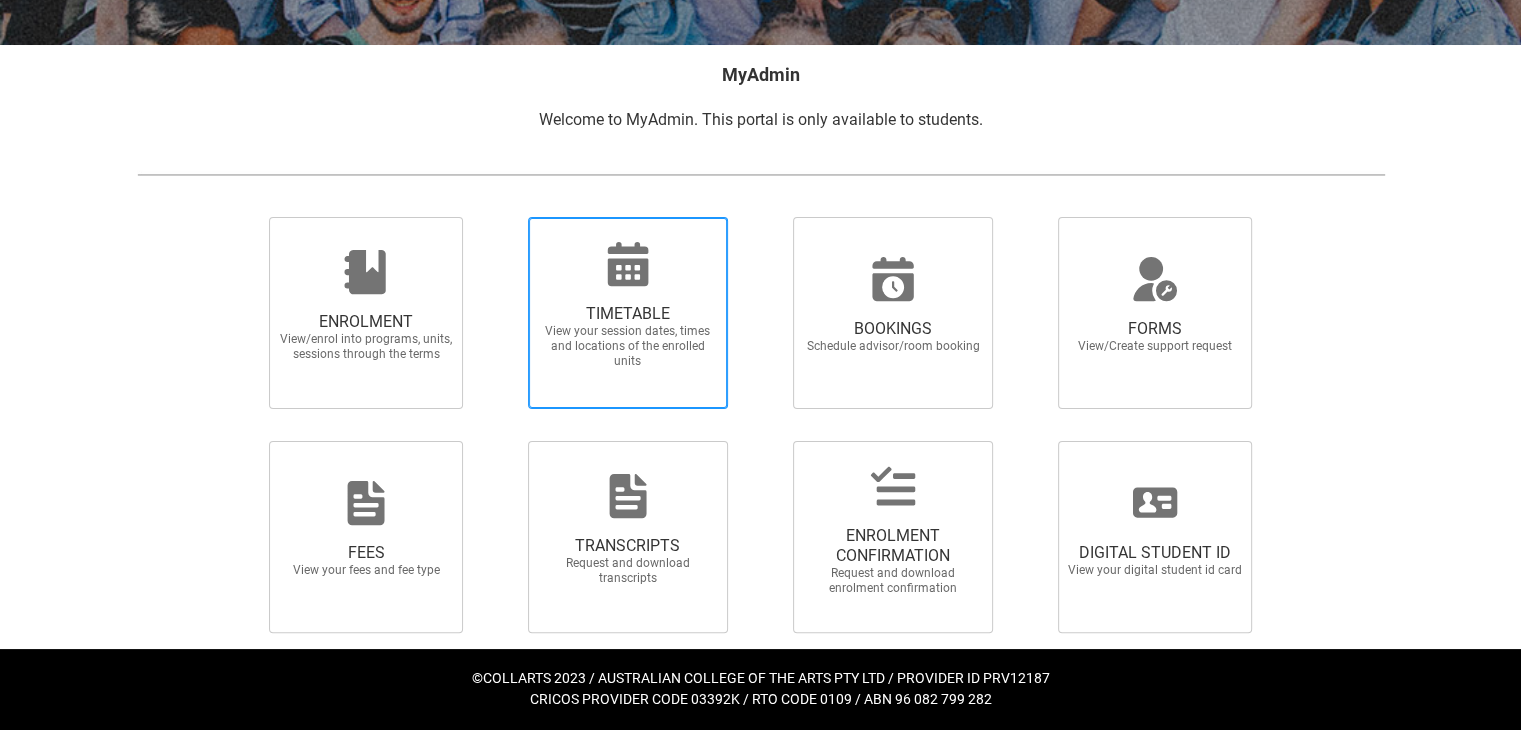 click on "TIMETABLE" at bounding box center (628, 314) 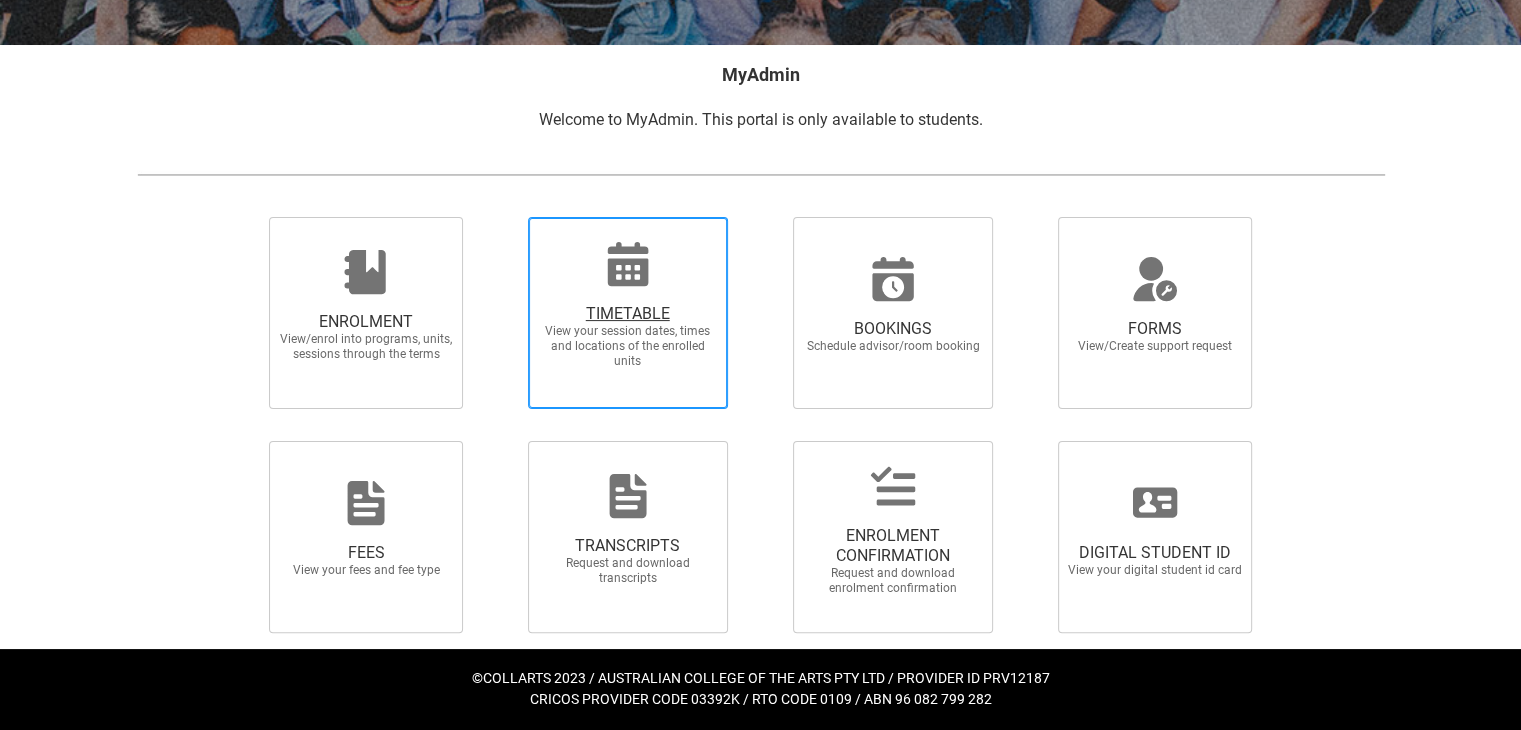 click on "TIMETABLE View your session dates, times and locations of the enrolled units" at bounding box center [502, 216] 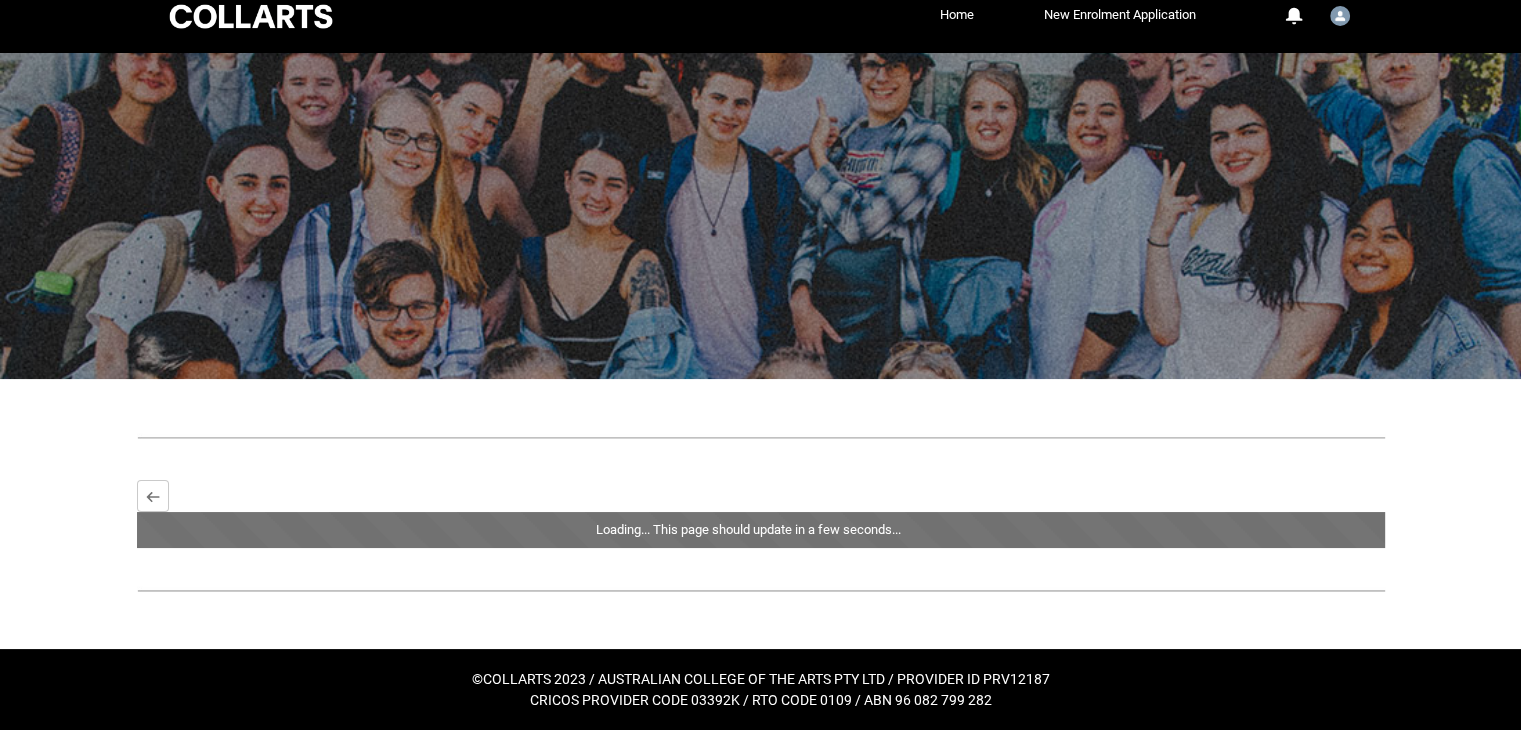 scroll, scrollTop: 0, scrollLeft: 0, axis: both 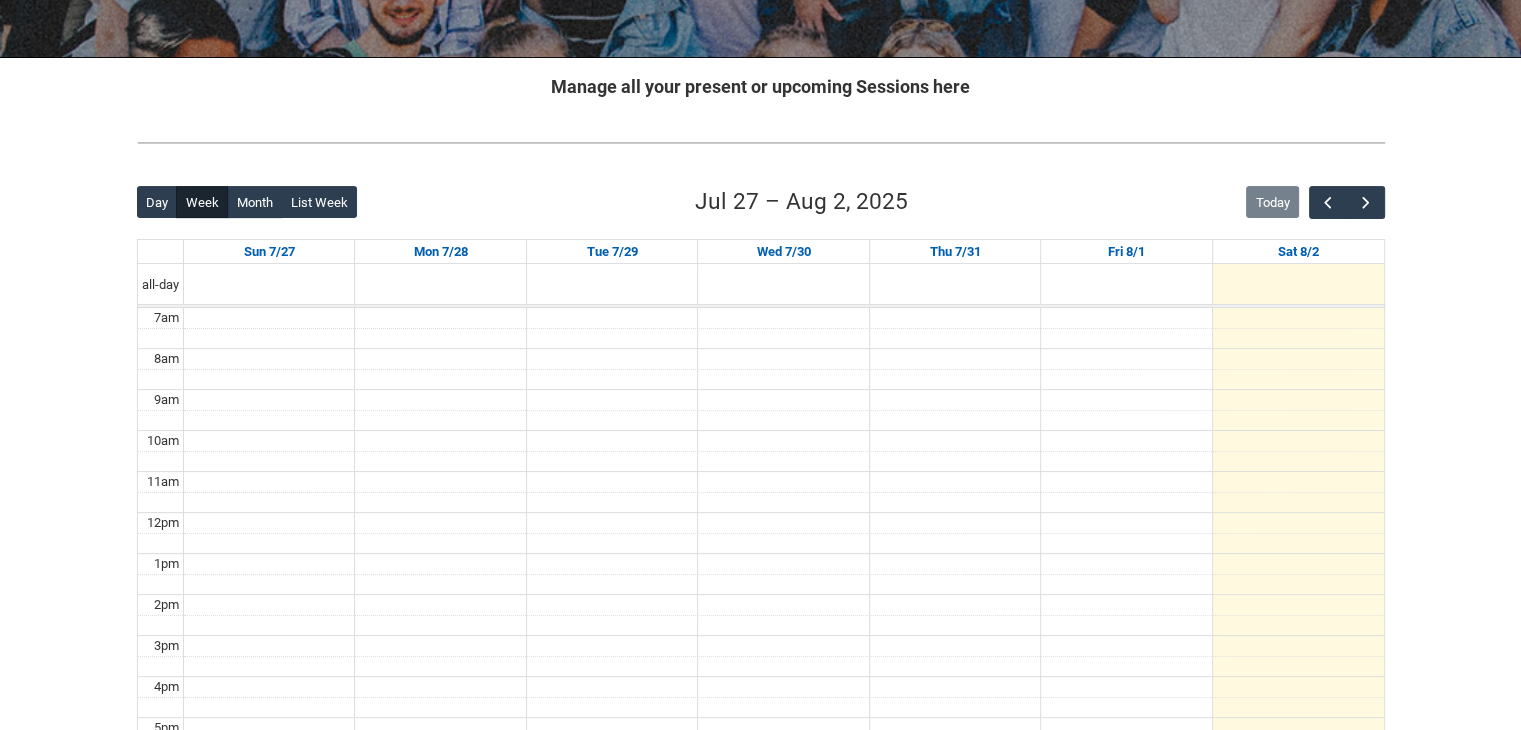 click on "Skip to Main Content Collarts Education Community Home New Enrolment Application More 0 Notifications Profile Log Out Manage all your present or upcoming Sessions here Back Loading... This page should update in a few seconds... Day Week Month List Week Jul 27 – Aug 2, 2025 Today Sun 7/27 Mon 7/28 Tue 7/29 Wed 7/30 Thu 7/31 Fri 8/1 Sat 8/2 all-day 7am 8am 9am 10am 11am 12pm 1pm 2pm 3pm 4pm 5pm 6pm 7pm 8pm 9pm 10pm 6pm - 7pm INDDED1 COLLARTS:ONLINE Design Drawing STAGE 1 | Online | Carol Batchelor Close Session Details Close Close Appointment Details Attendees : Close
©COLLARTS 2023 / AUSTRALIAN COLLEGE OF THE ARTS PTY LTD / PROVIDER ID PRV12187
CRICOS PROVIDER CODE 03392K / RTO CODE 0109 / ABN 96 082 799 282" at bounding box center (760, 402) 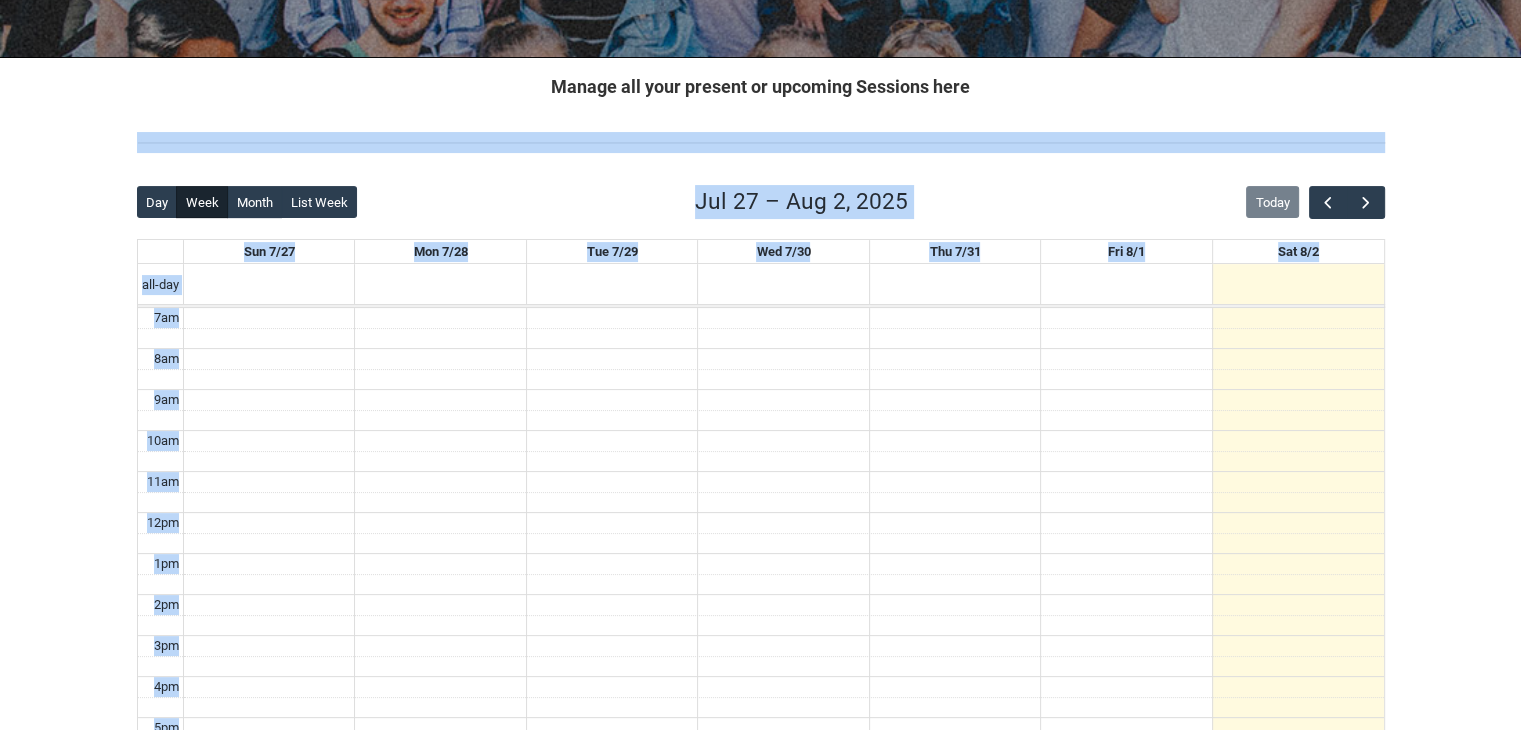 drag, startPoint x: 1502, startPoint y: 258, endPoint x: 1526, endPoint y: 81, distance: 178.6197 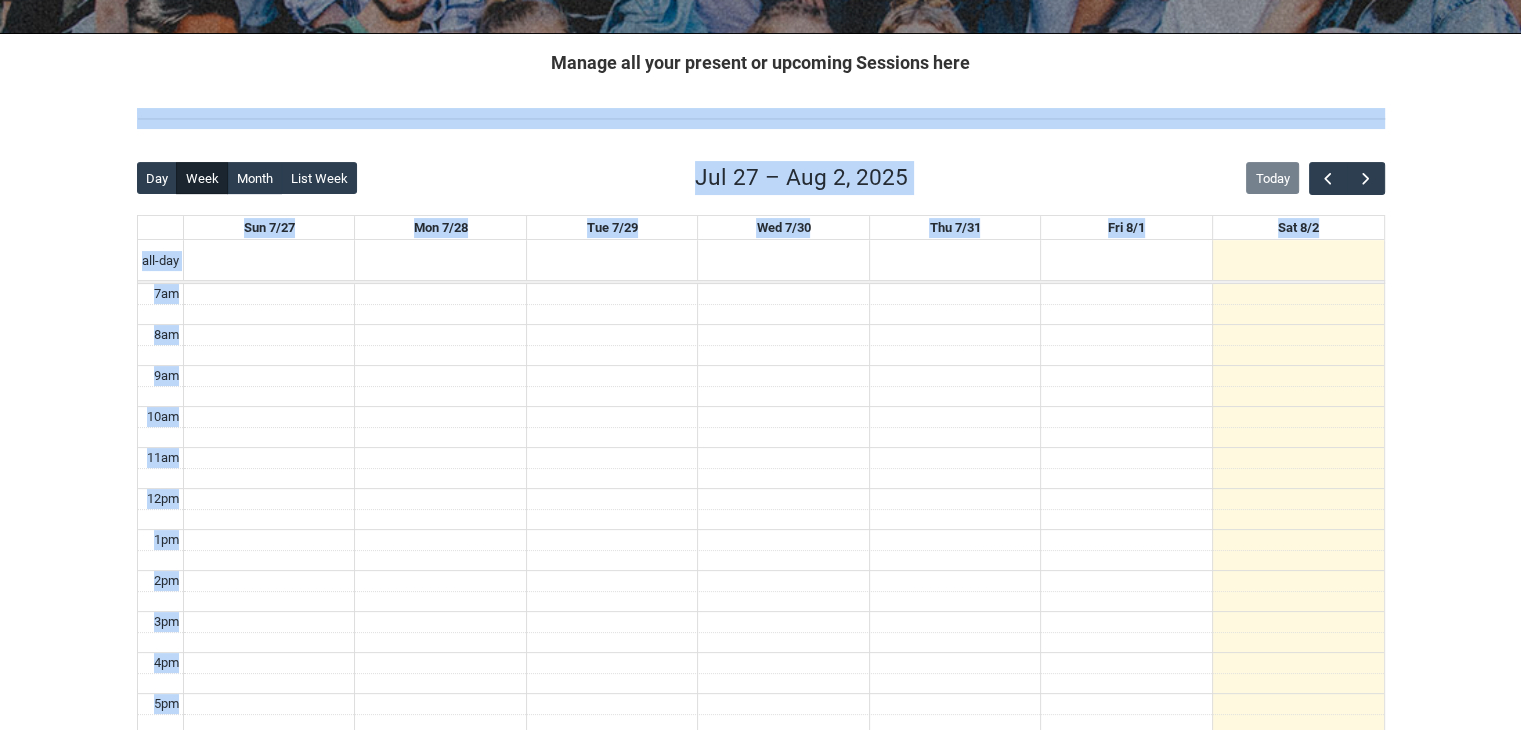 scroll, scrollTop: 377, scrollLeft: 0, axis: vertical 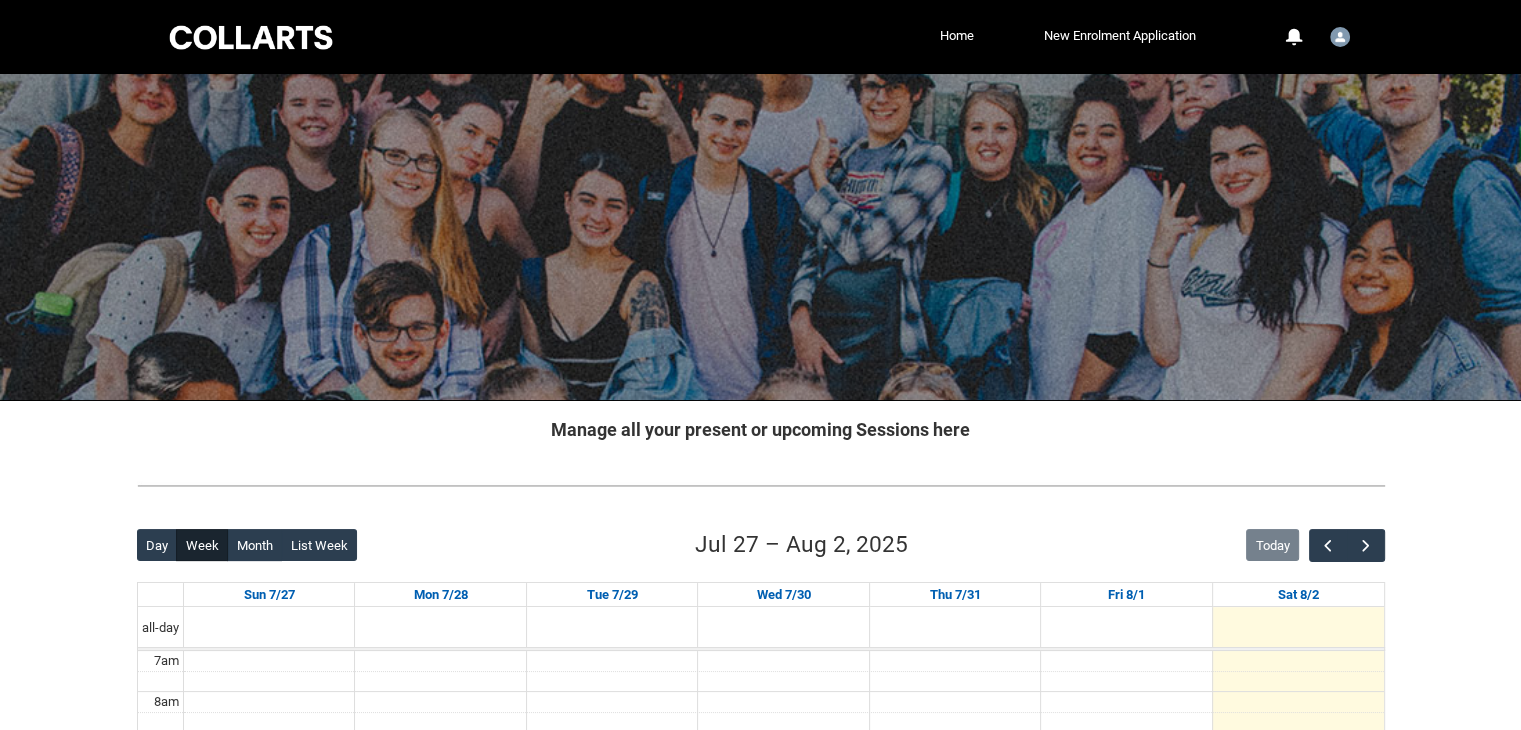 click on "Collarts Education Community Home New Enrolment Application More 0 Notifications Profile Log Out" at bounding box center [760, 37] 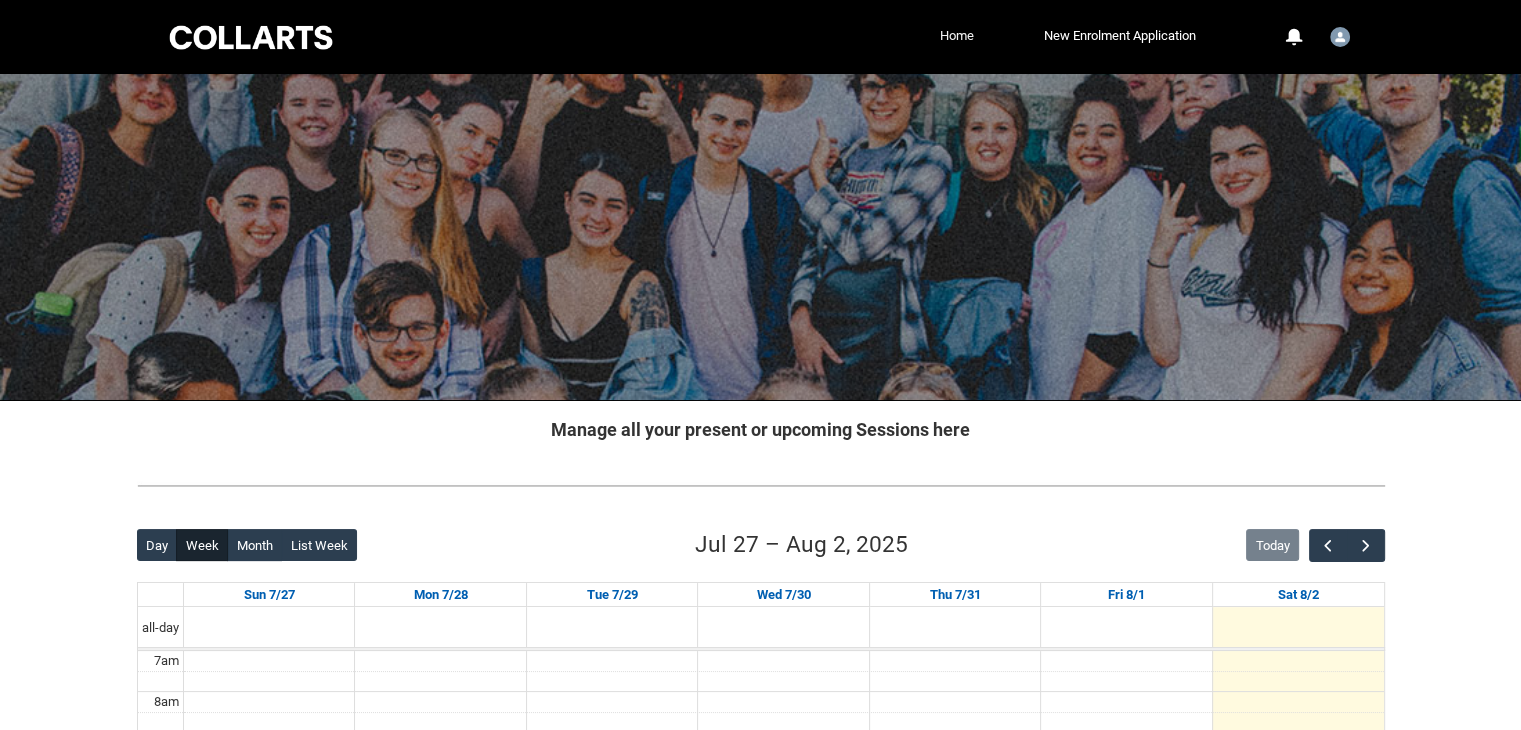 click on "Home" at bounding box center (957, 36) 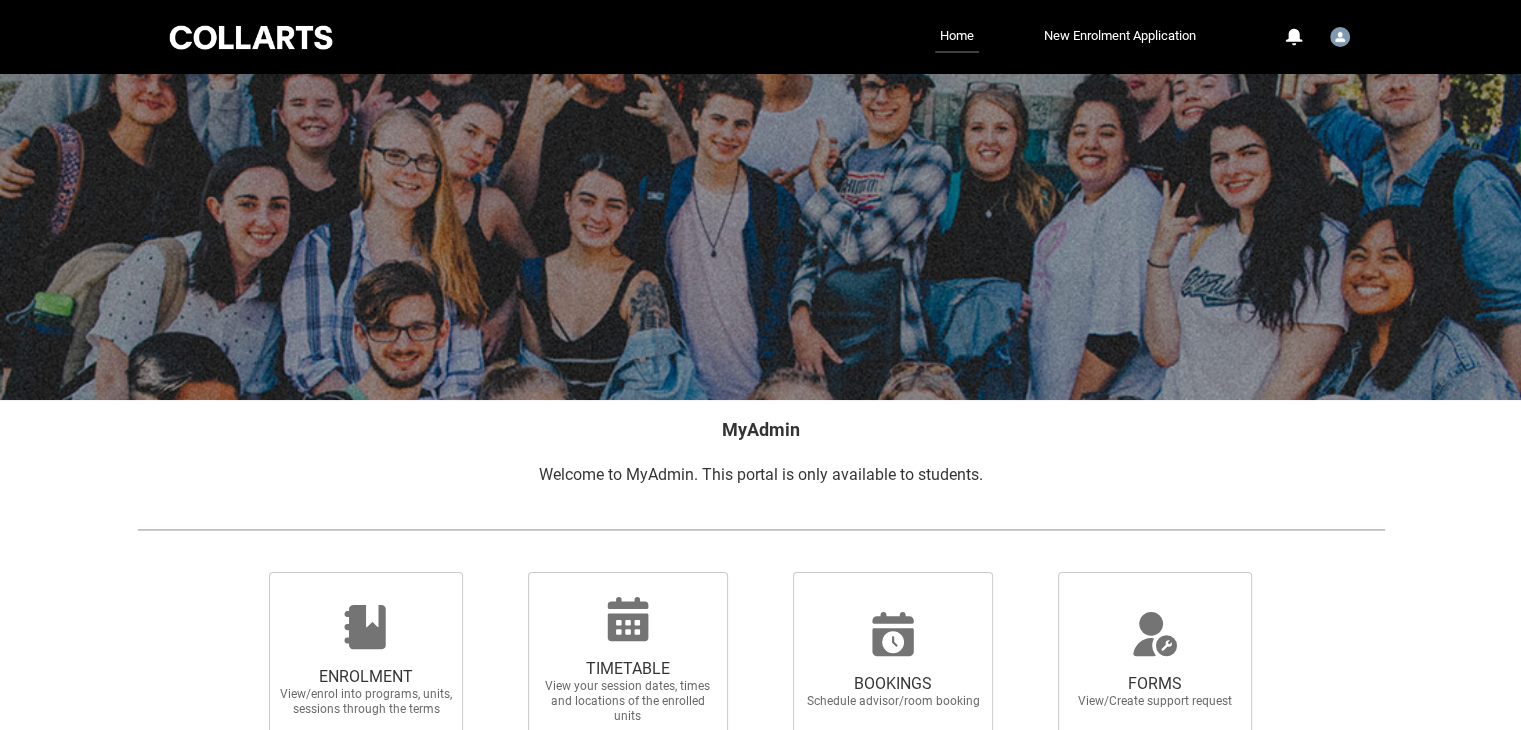 drag, startPoint x: 1510, startPoint y: 175, endPoint x: 1495, endPoint y: 366, distance: 191.5881 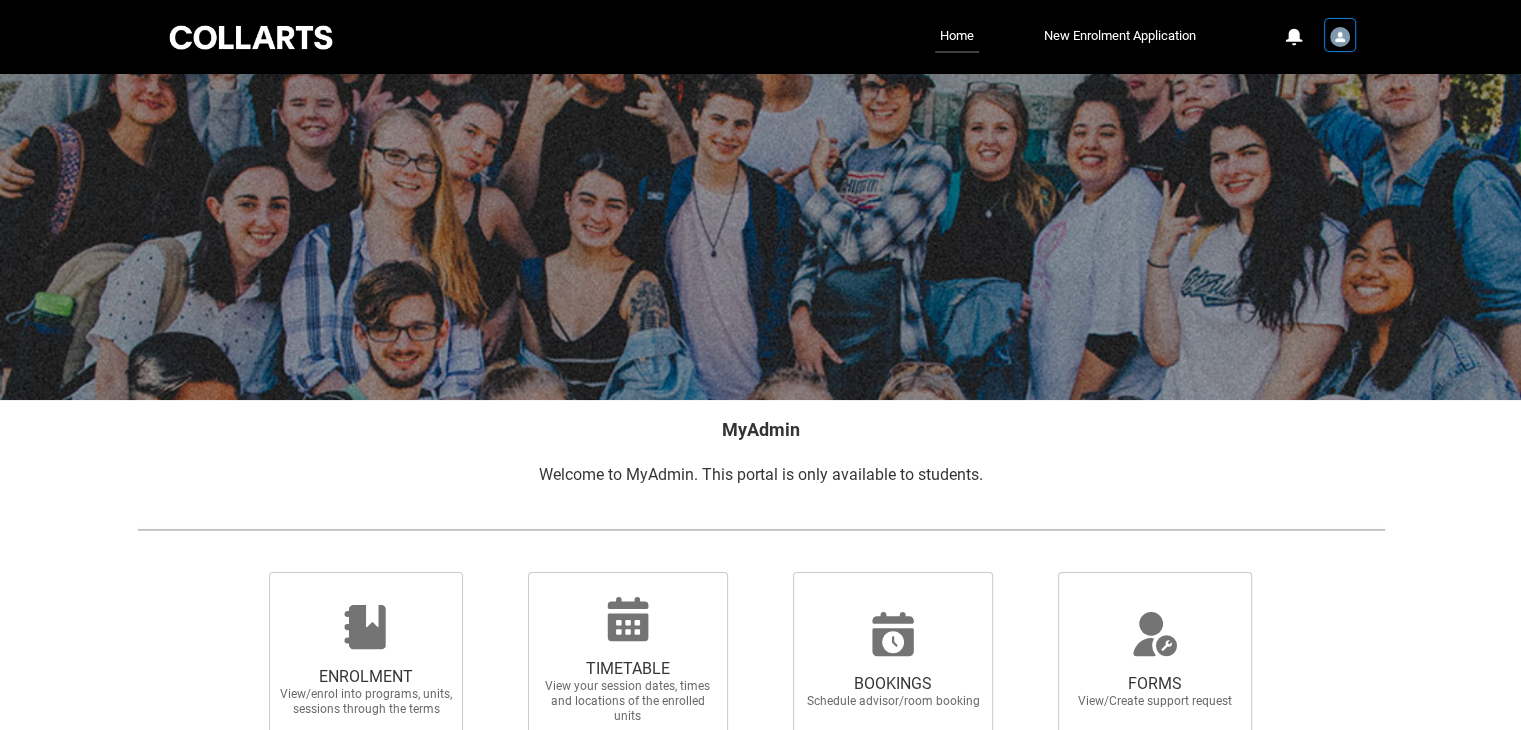 click at bounding box center [1340, 37] 